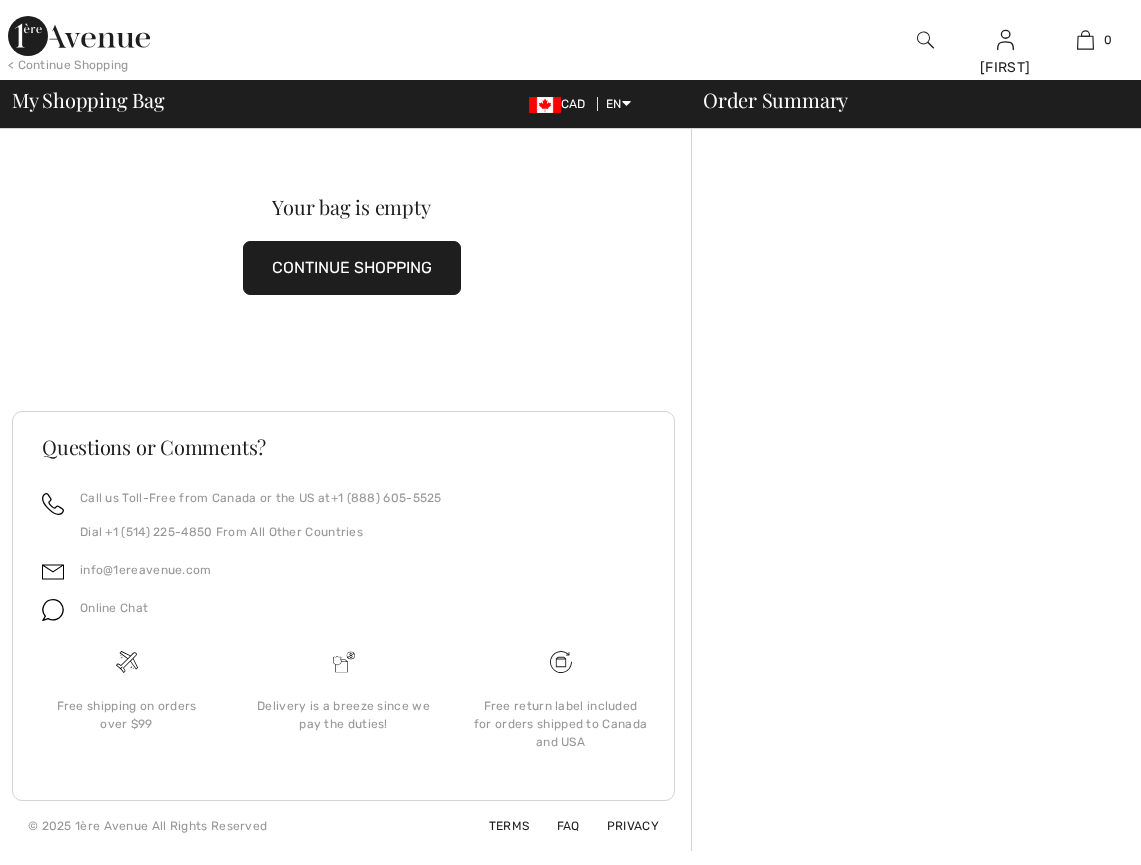 scroll, scrollTop: 0, scrollLeft: 0, axis: both 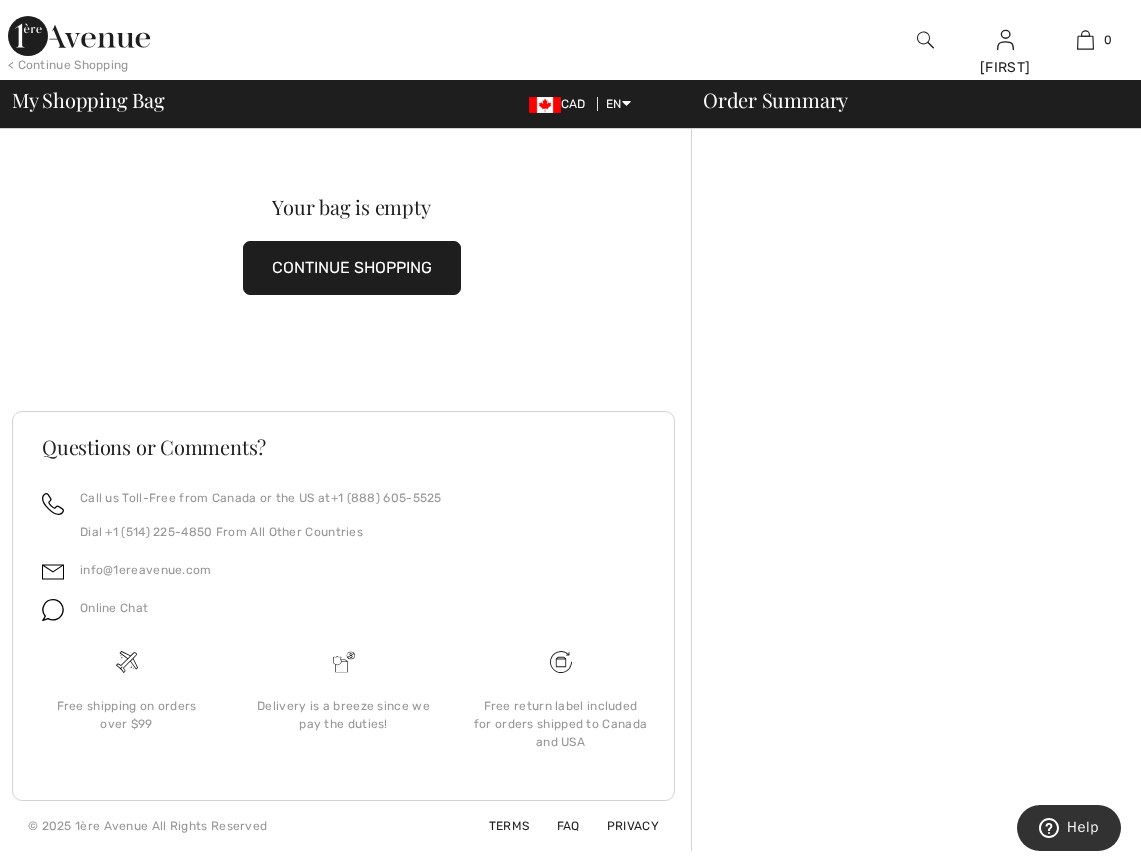 click on "CONTINUE SHOPPING" at bounding box center [352, 268] 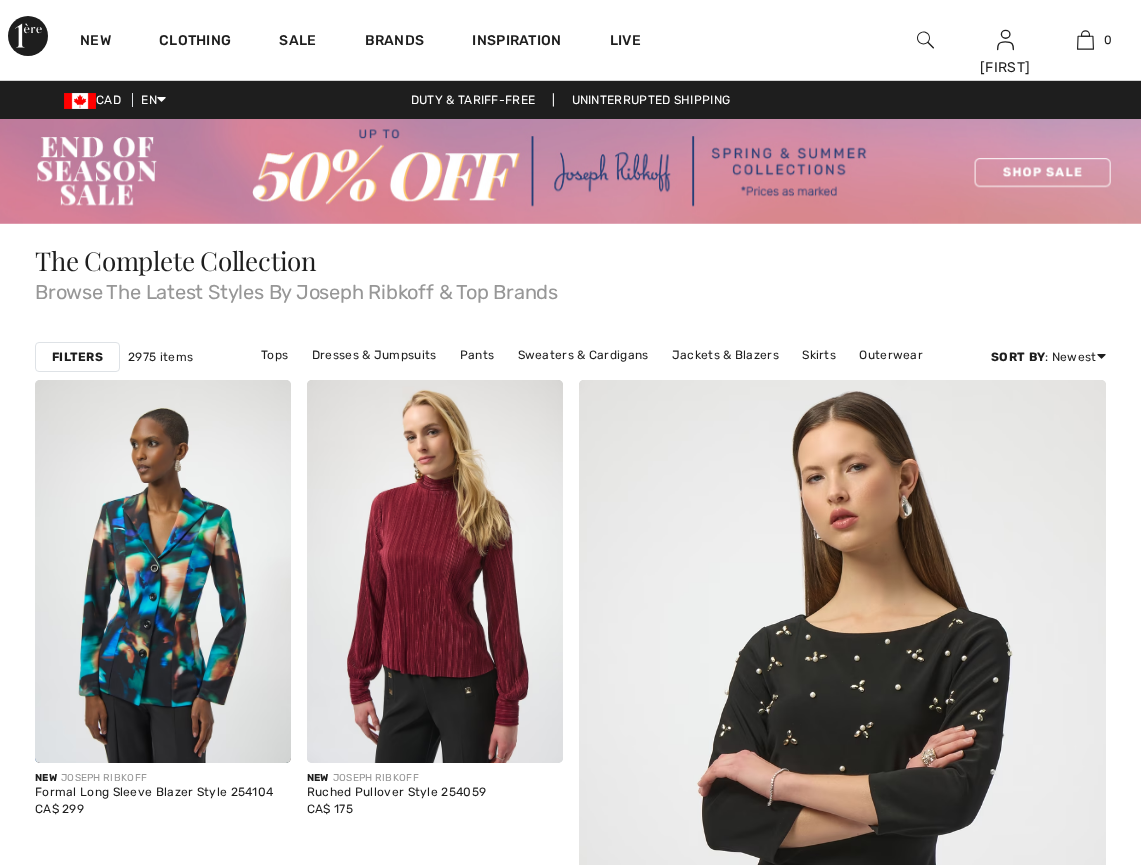 scroll, scrollTop: 0, scrollLeft: 0, axis: both 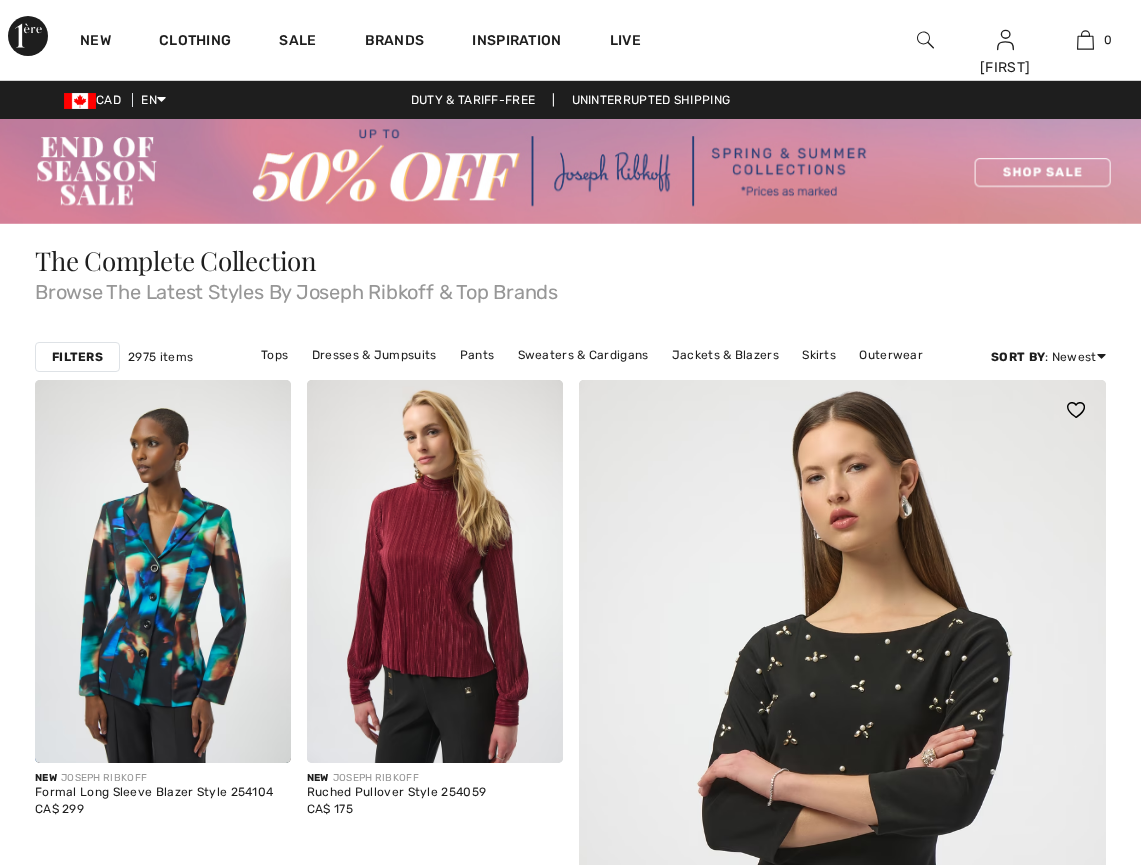 click at bounding box center (842, 855) 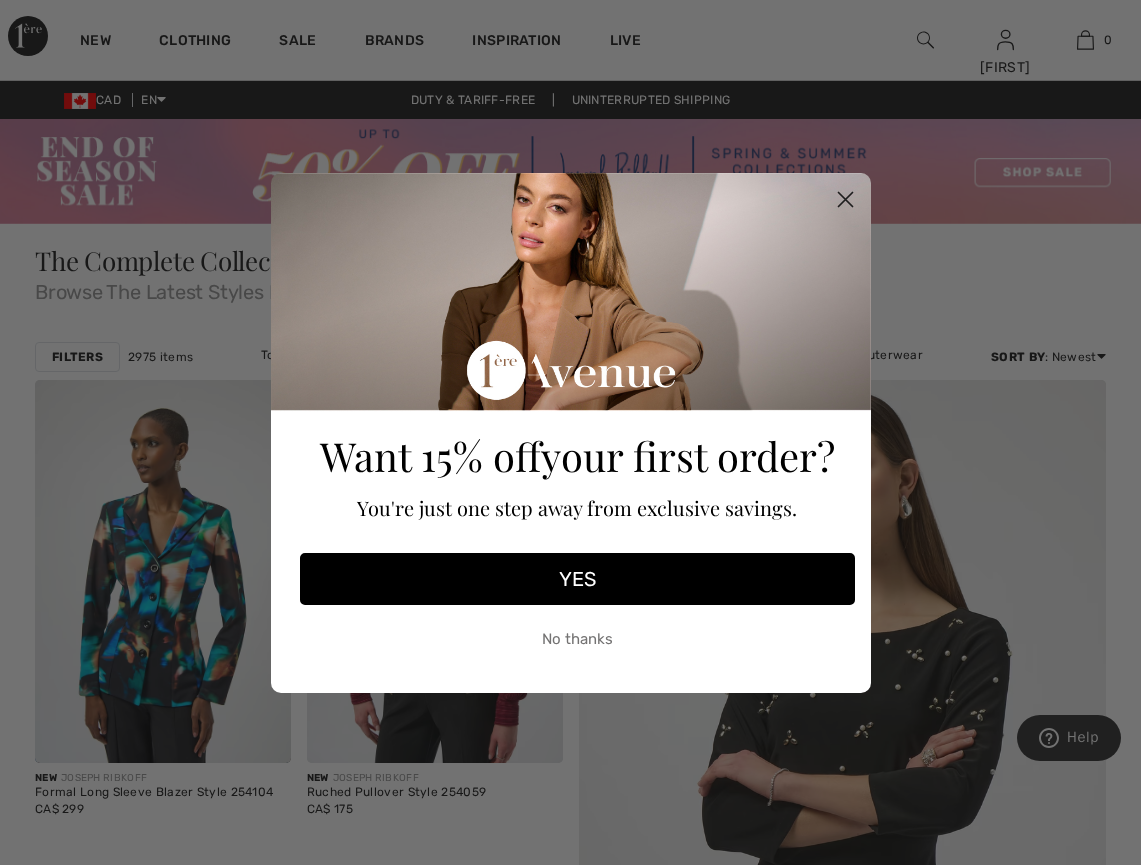 scroll, scrollTop: 0, scrollLeft: 0, axis: both 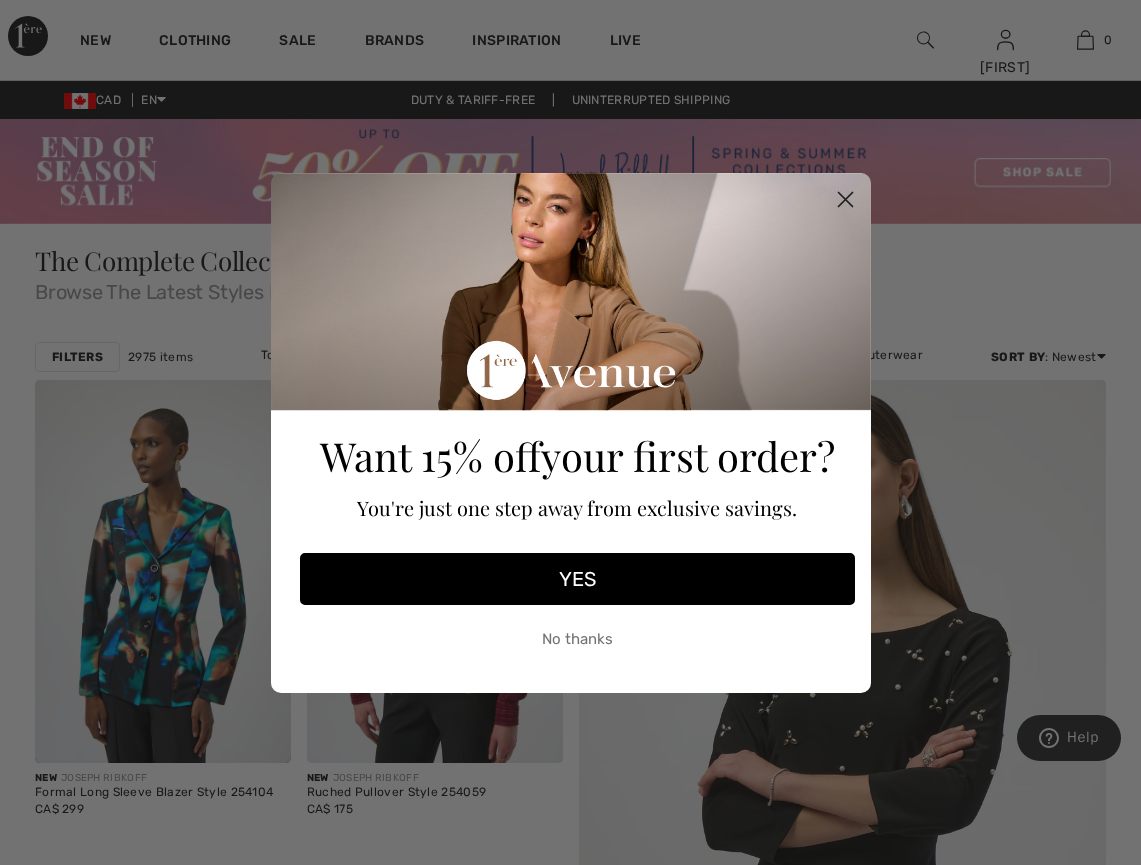click 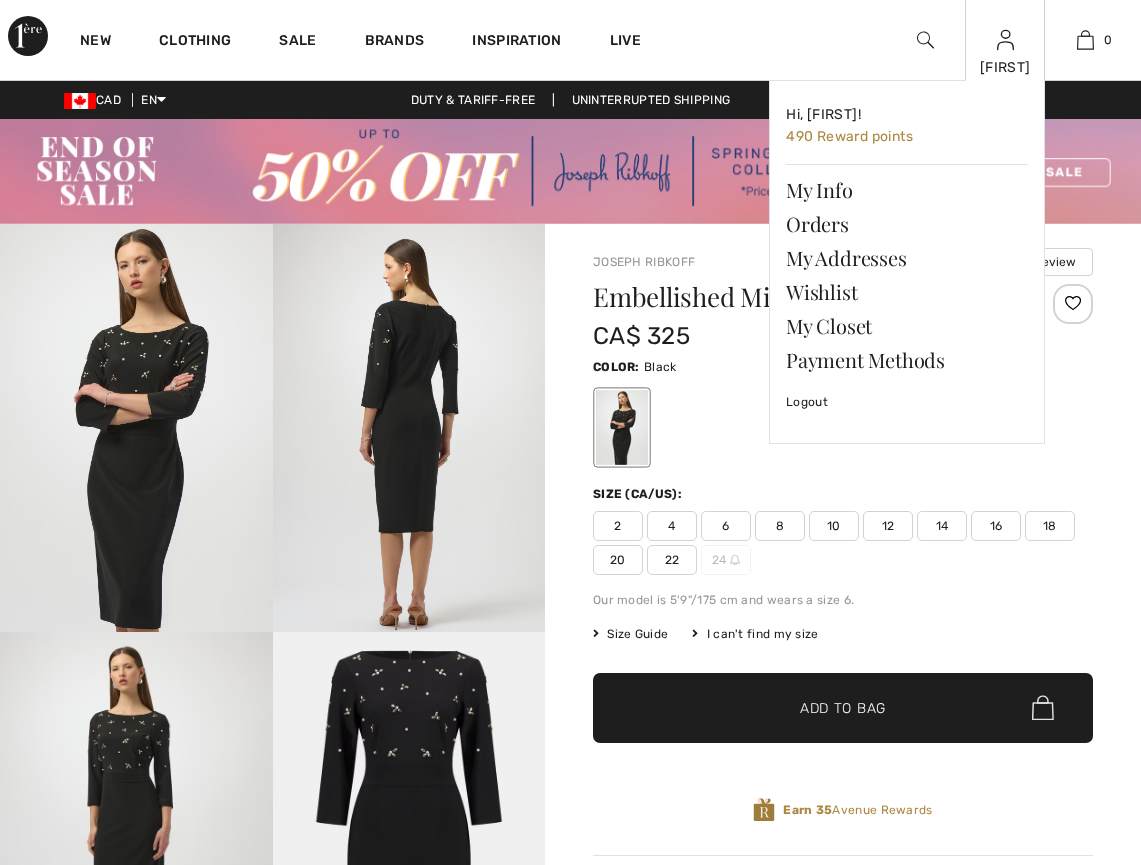 scroll, scrollTop: 0, scrollLeft: 0, axis: both 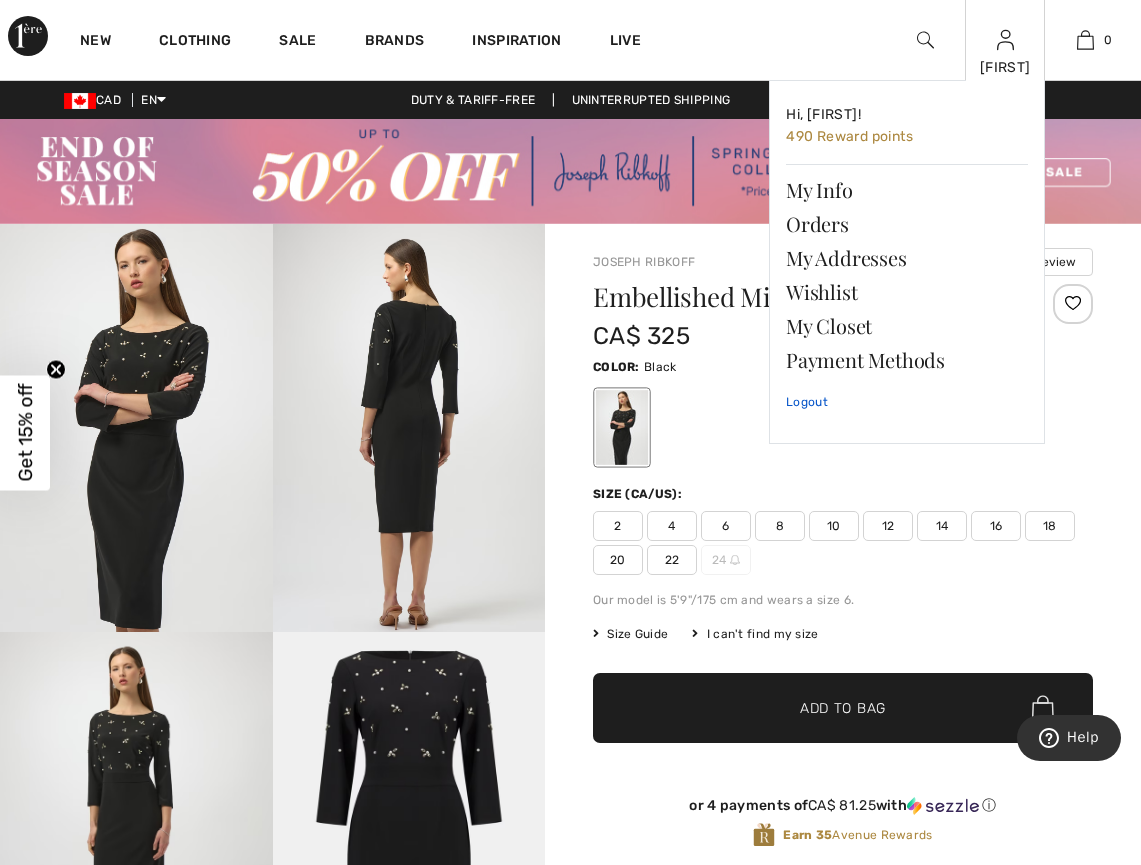 click on "Logout" at bounding box center [907, 402] 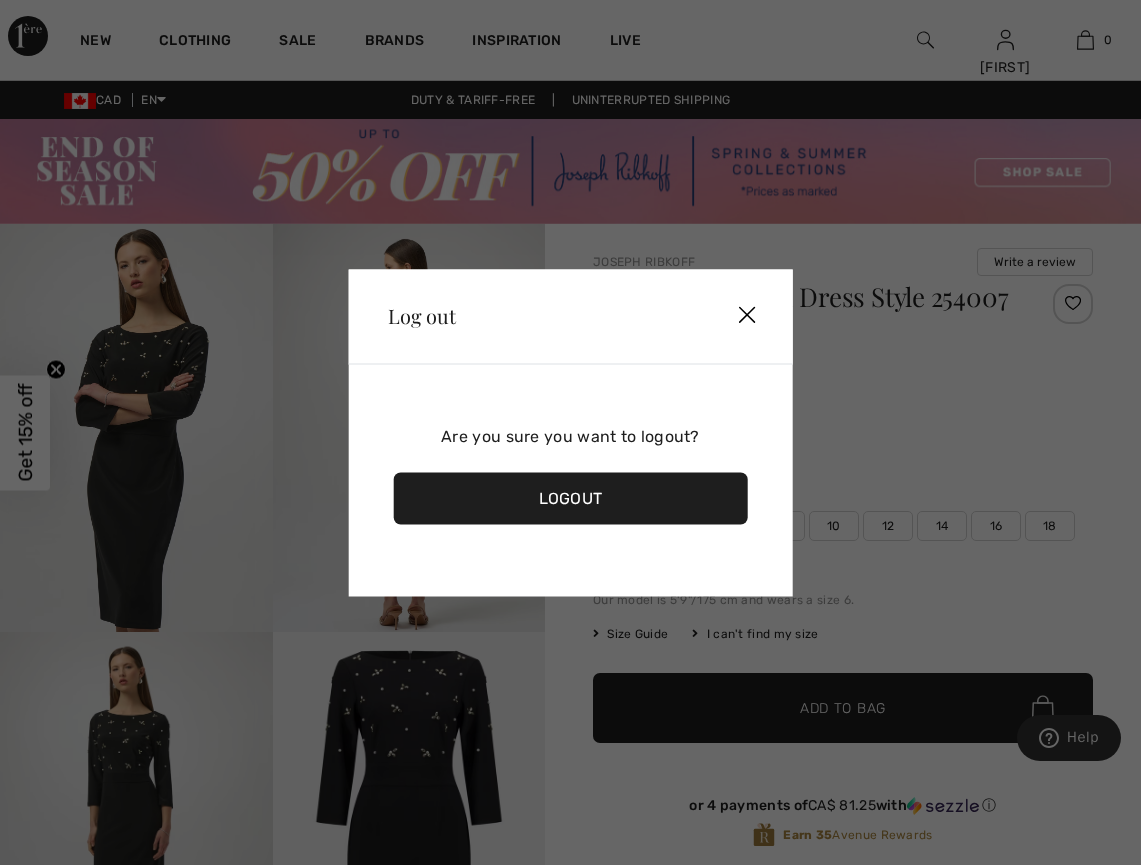 click on "Logout" at bounding box center (570, 498) 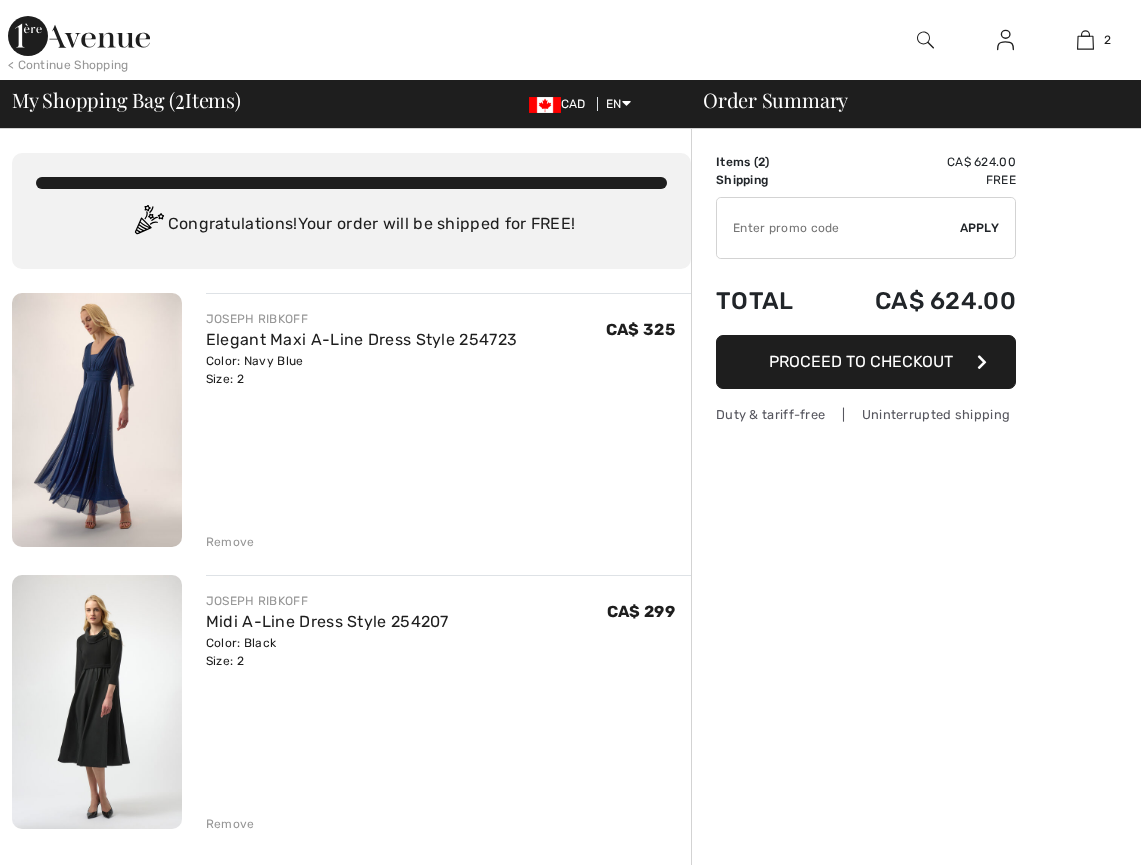 scroll, scrollTop: 0, scrollLeft: 0, axis: both 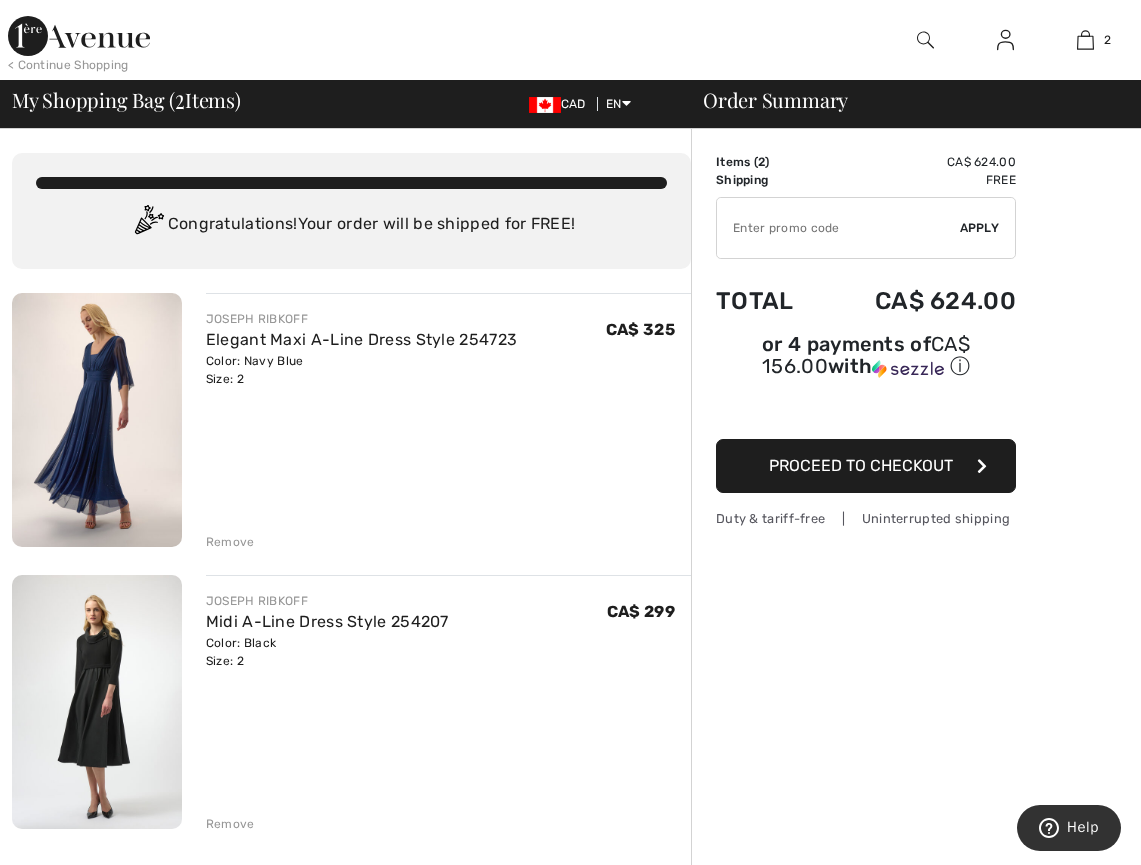 click at bounding box center [97, 420] 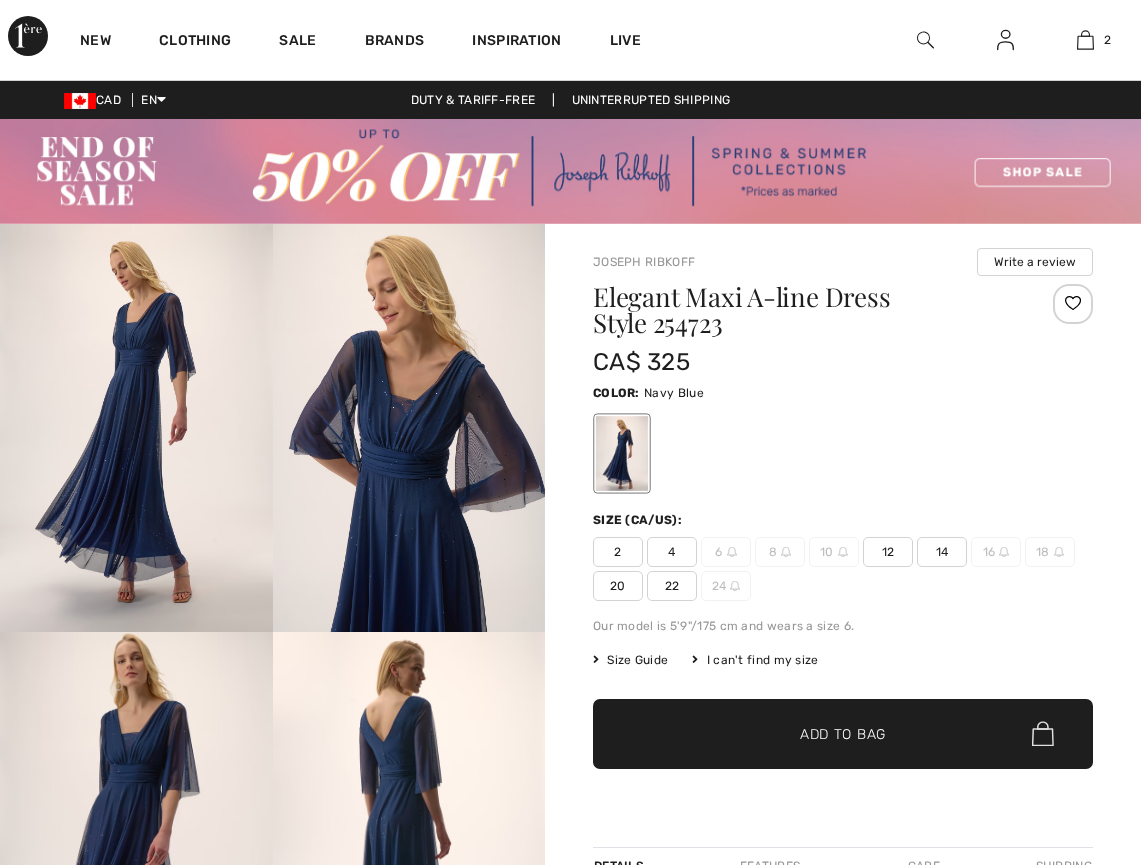scroll, scrollTop: 0, scrollLeft: 0, axis: both 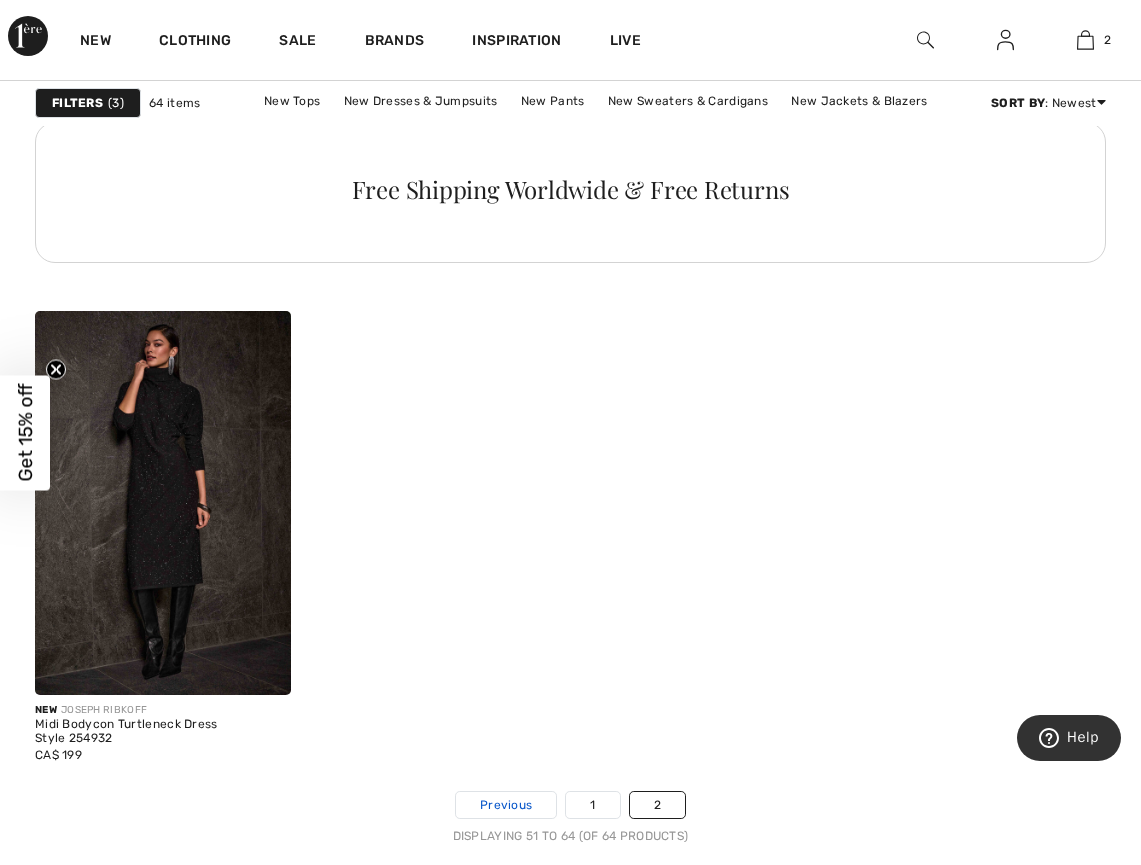 click on "Previous" at bounding box center (506, 805) 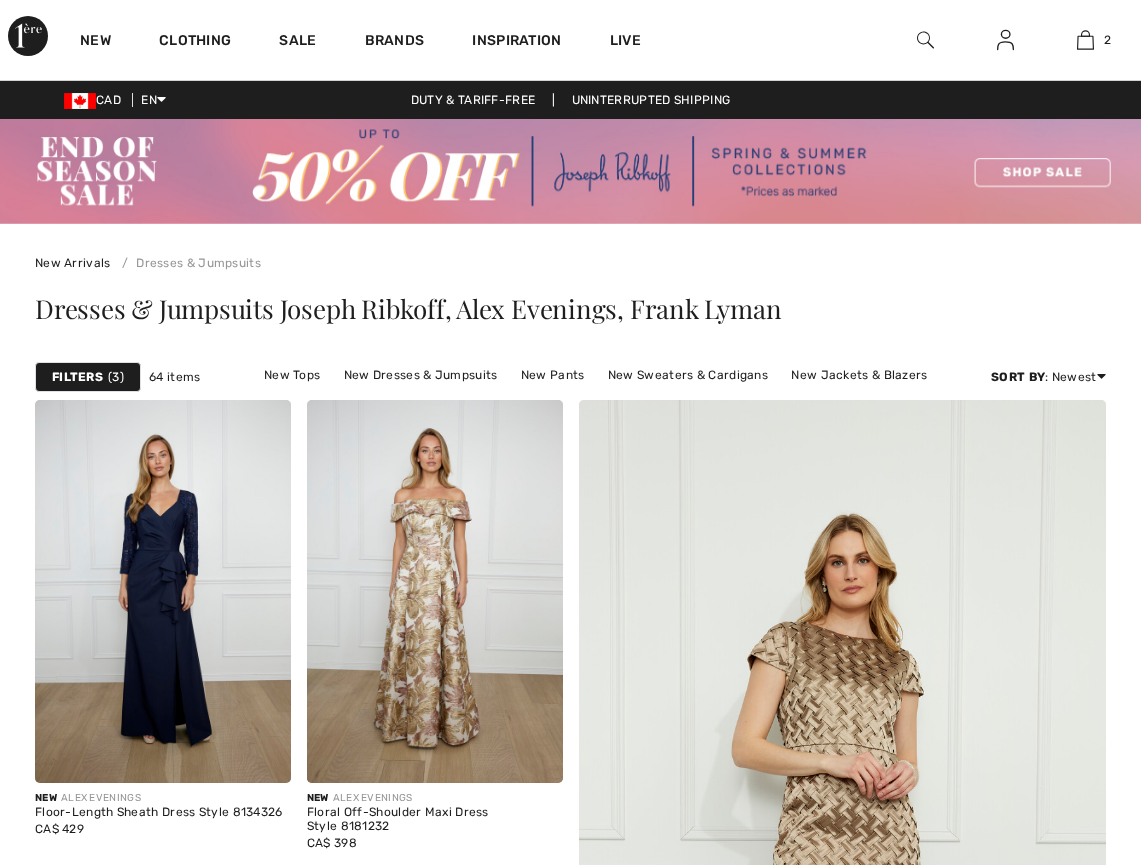 scroll, scrollTop: 0, scrollLeft: 0, axis: both 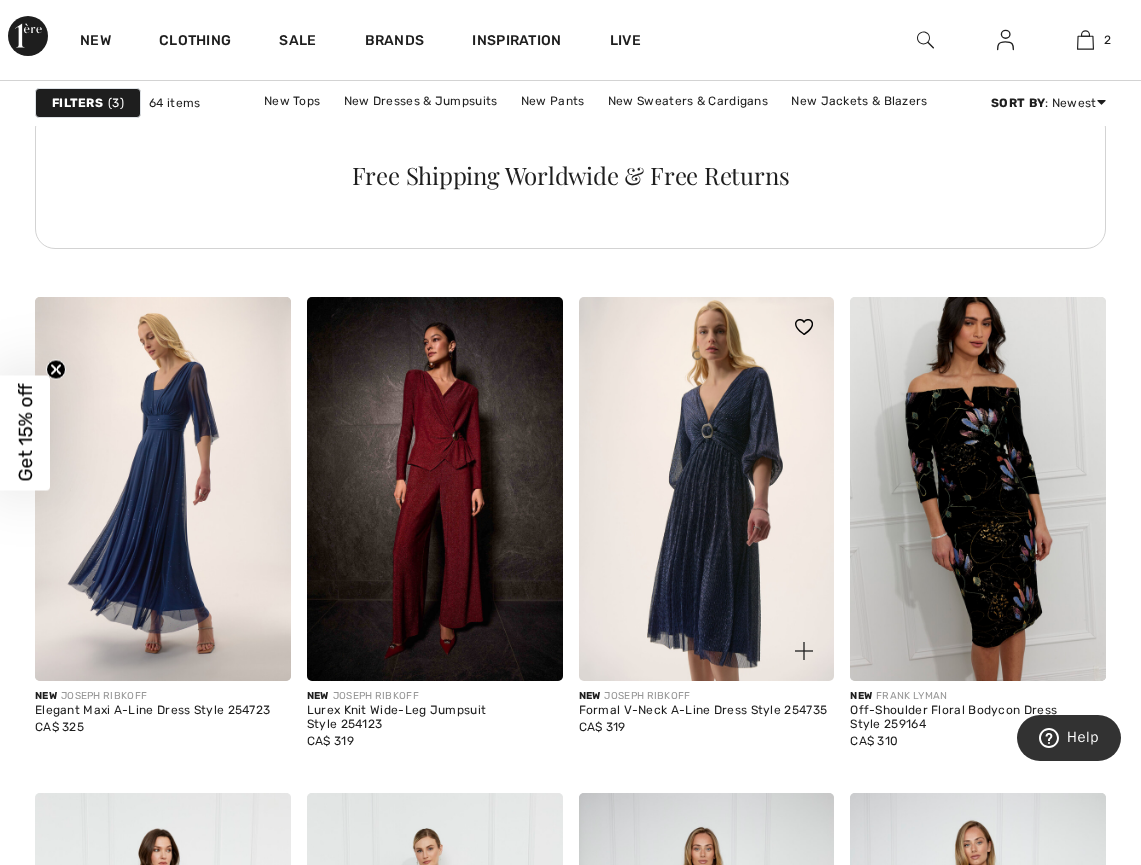 click at bounding box center [707, 489] 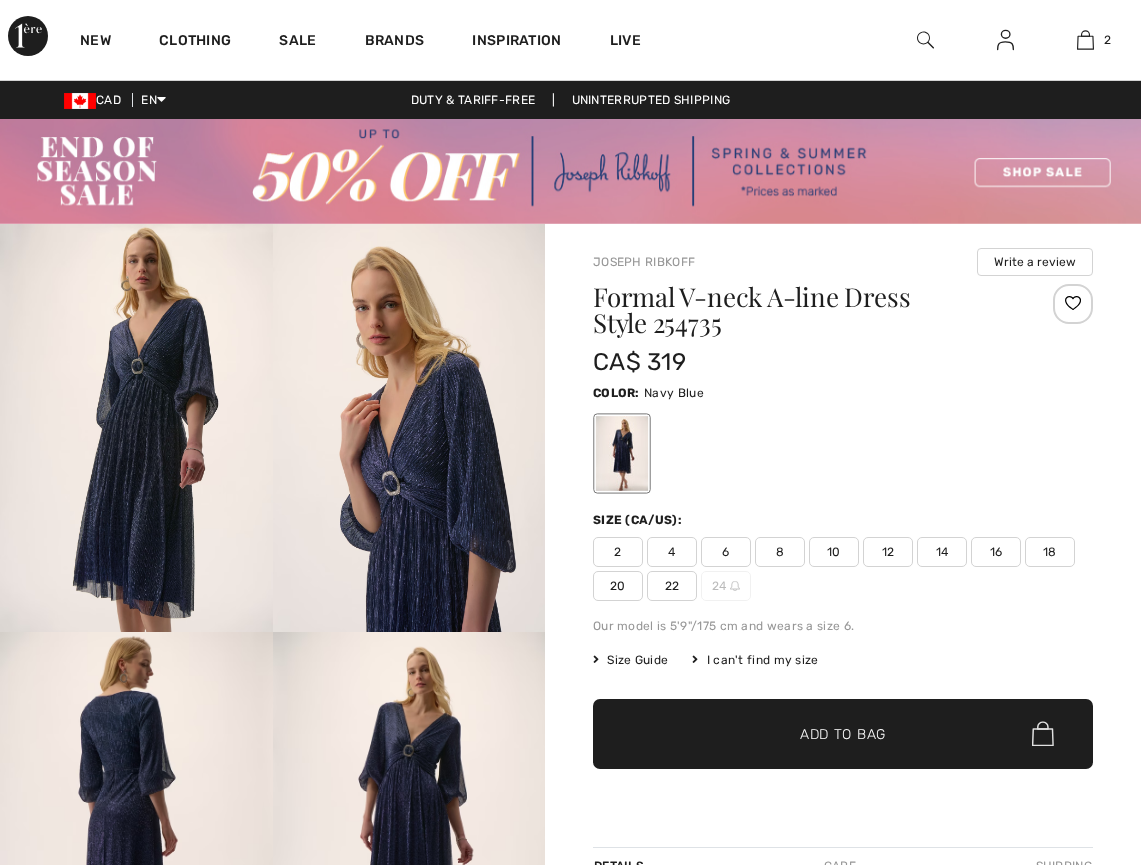 scroll, scrollTop: 0, scrollLeft: 0, axis: both 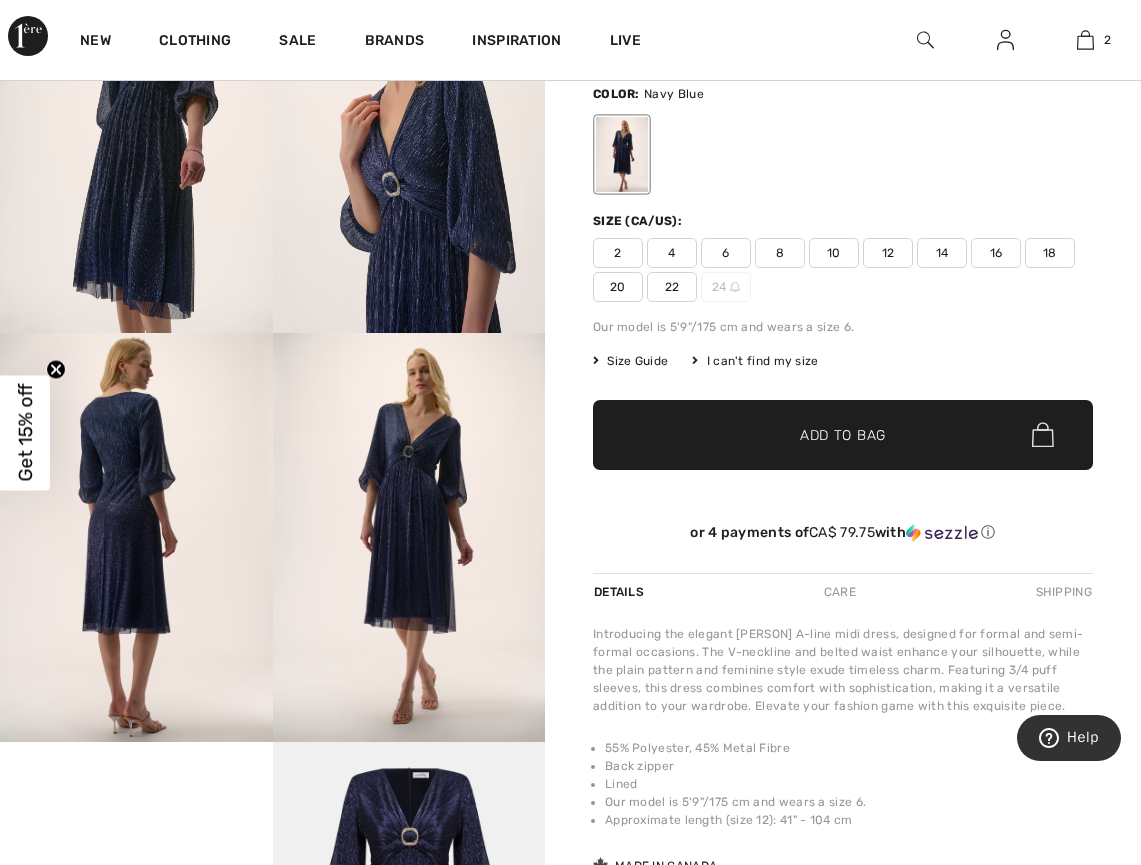 click on "2" at bounding box center [618, 253] 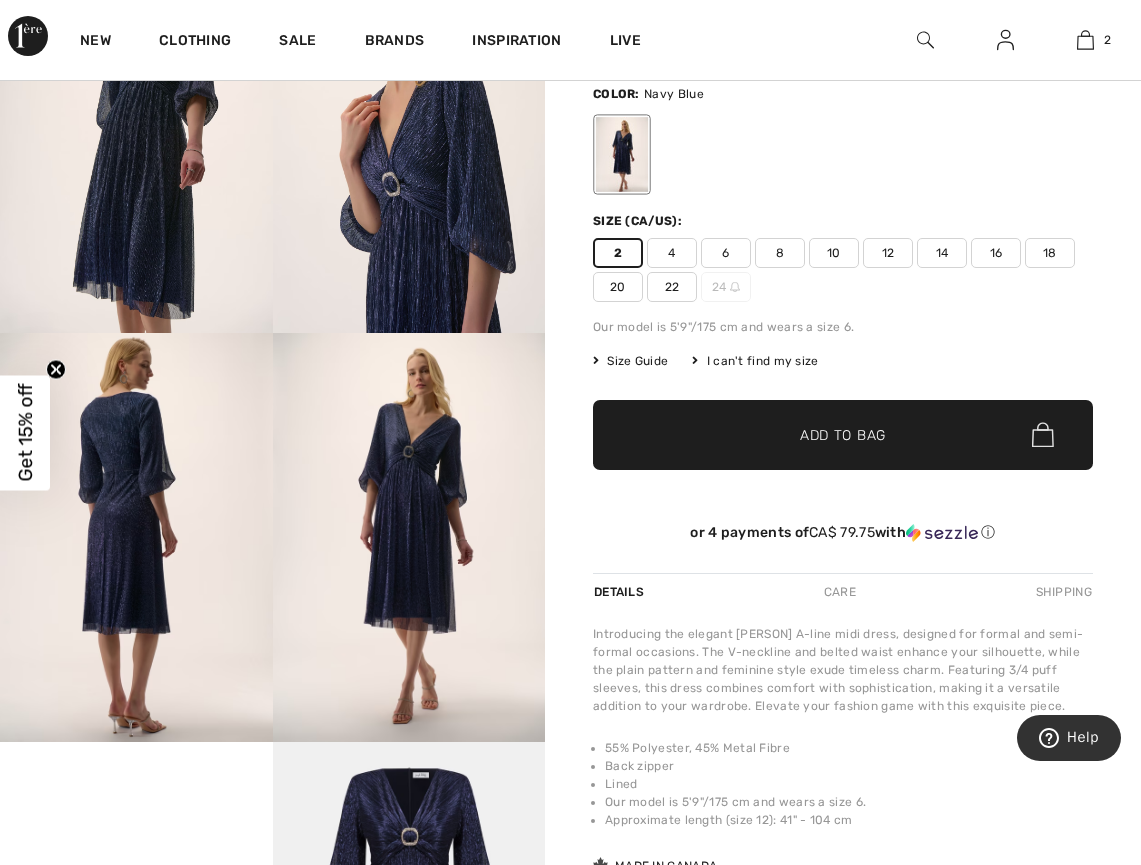 click on "Add to Bag" at bounding box center [843, 434] 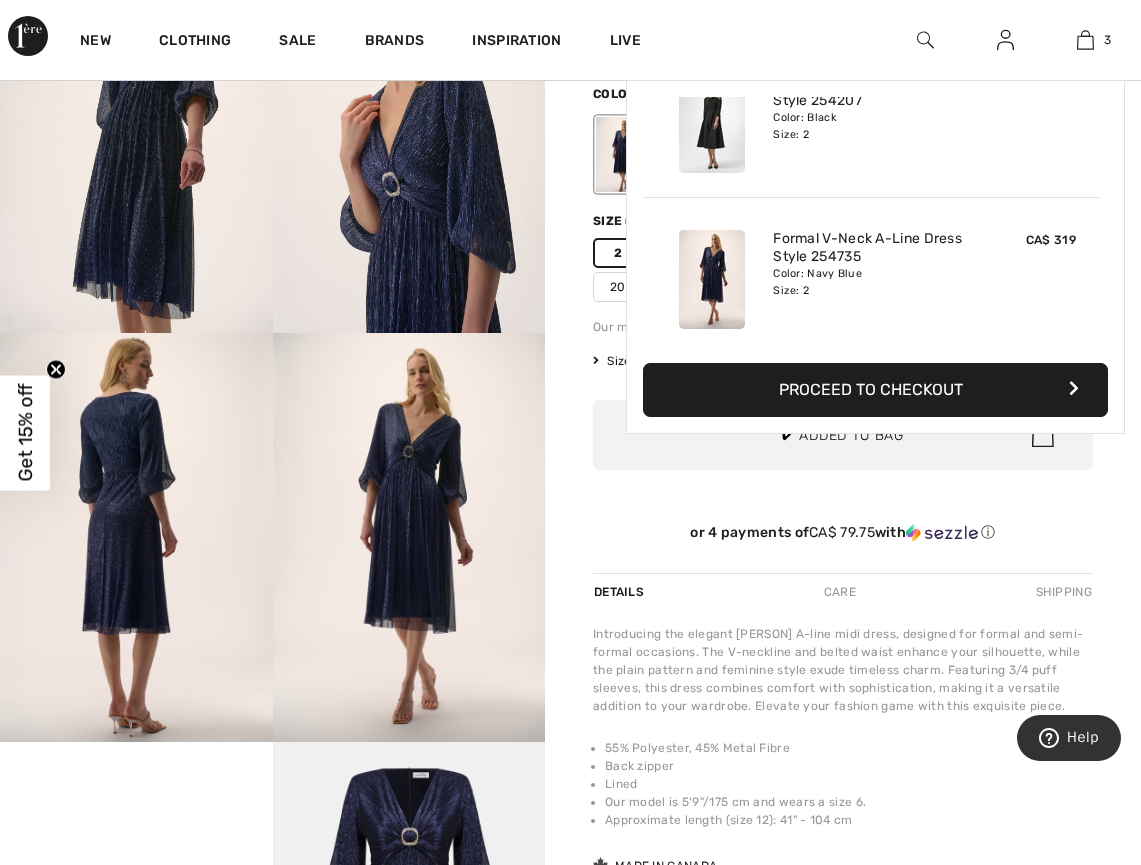 scroll, scrollTop: 218, scrollLeft: 0, axis: vertical 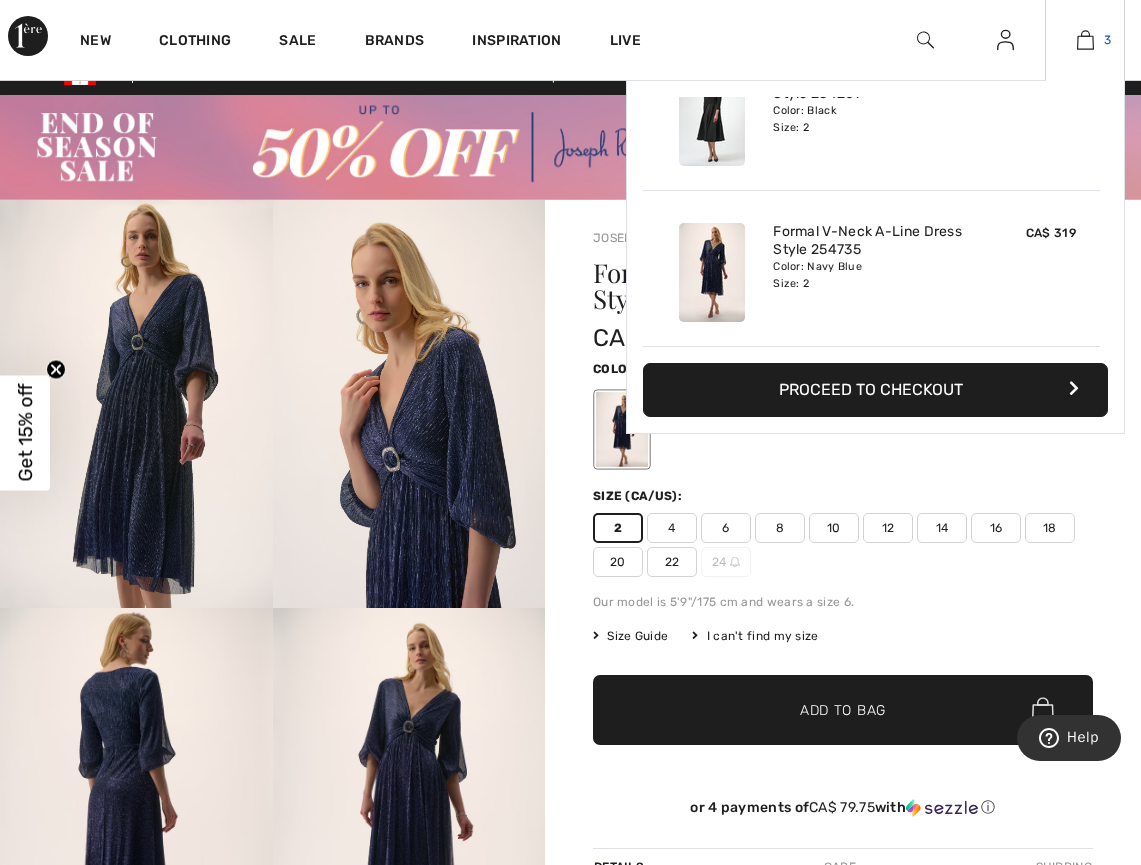 click at bounding box center (1085, 40) 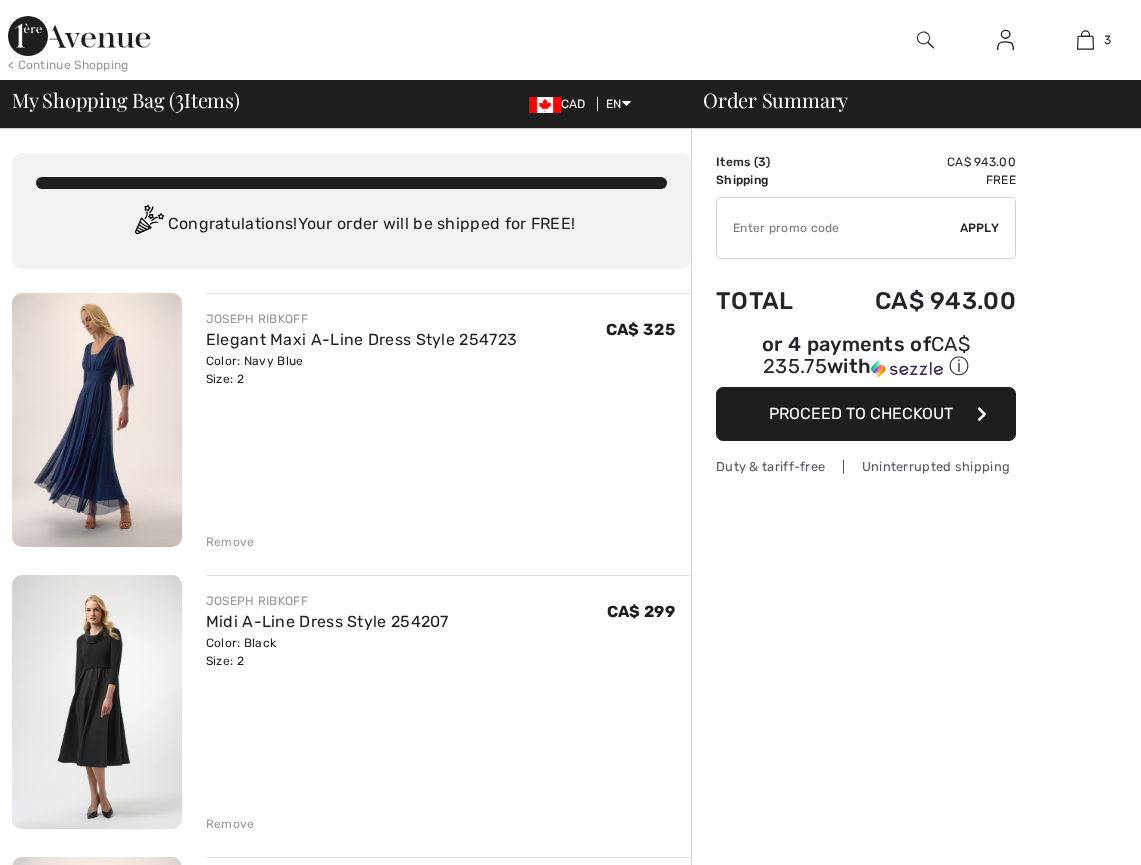 scroll, scrollTop: 0, scrollLeft: 0, axis: both 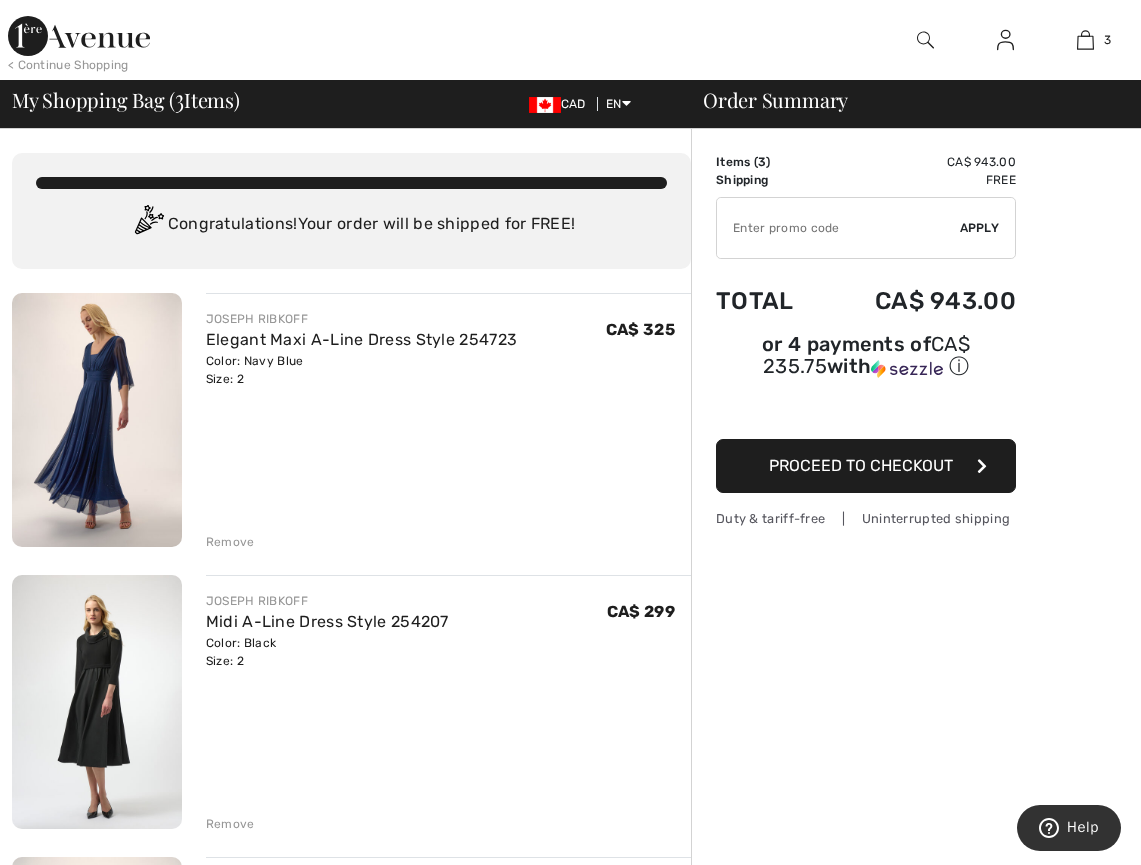 click on "Remove" at bounding box center [230, 542] 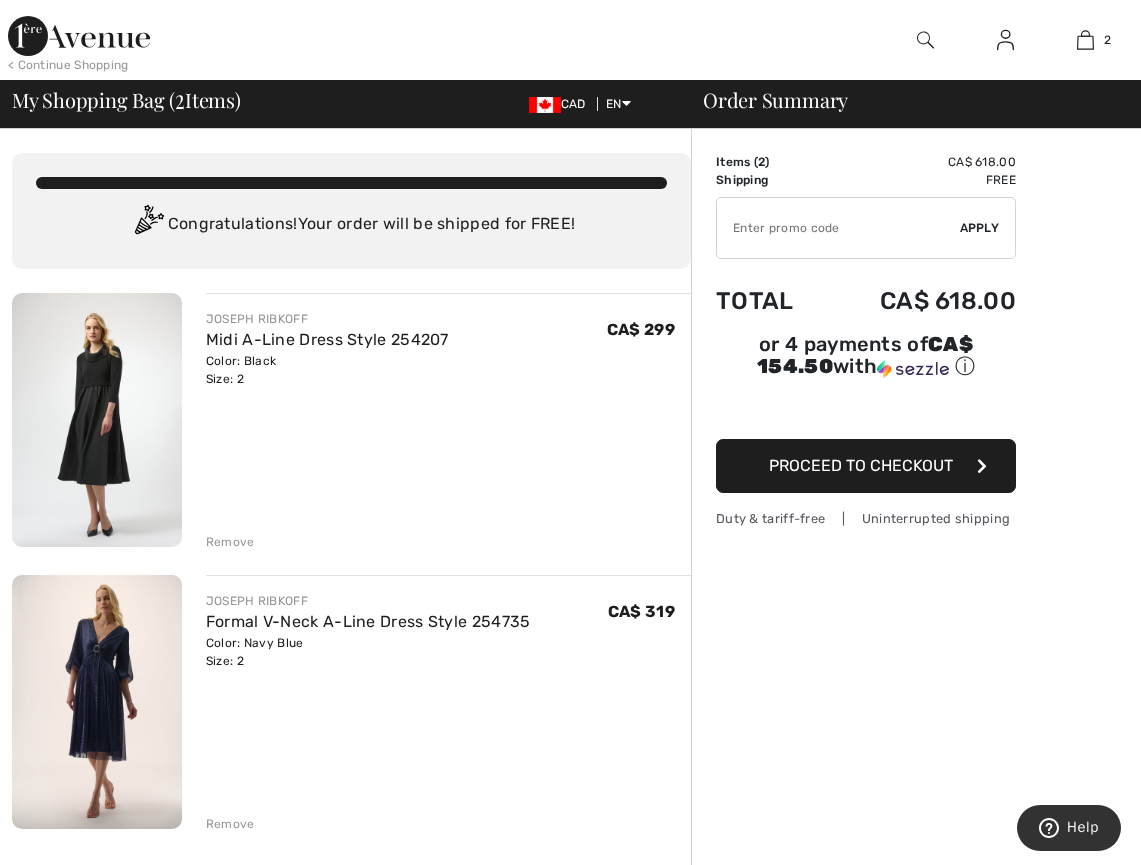 click on "Remove" at bounding box center (230, 542) 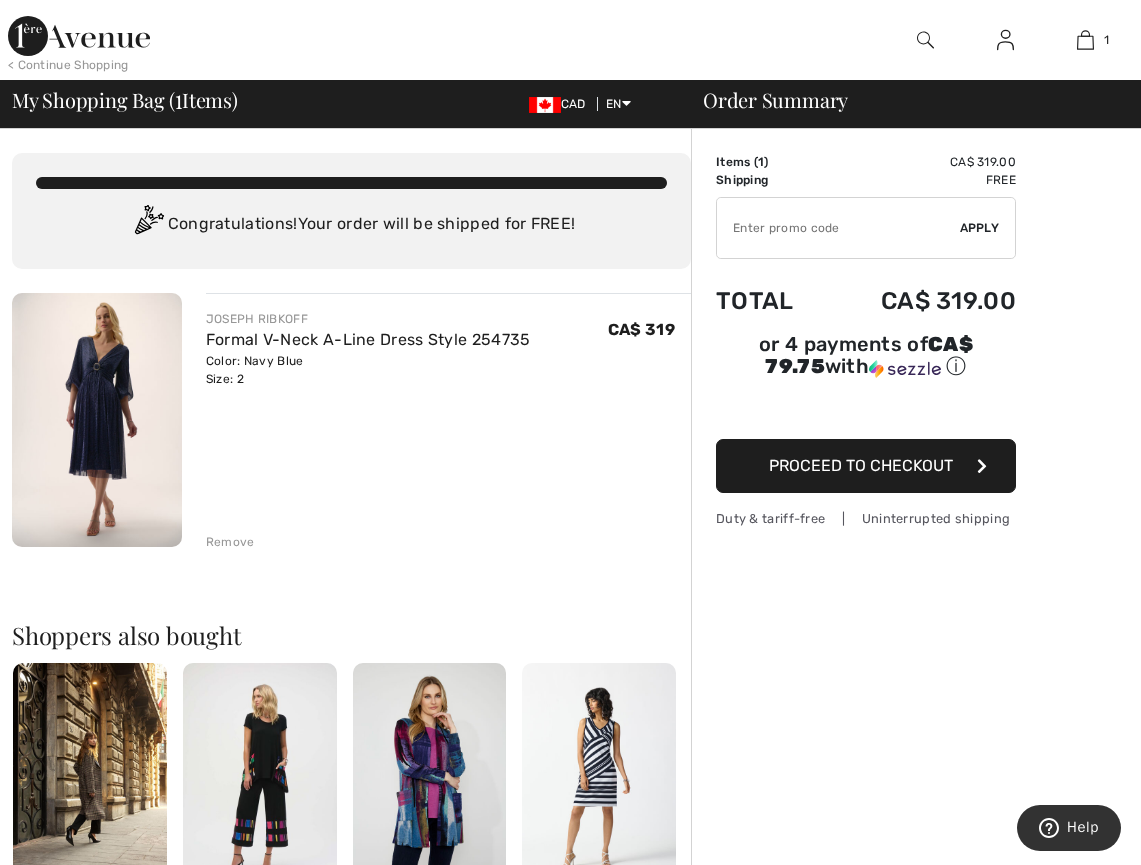 click at bounding box center (97, 420) 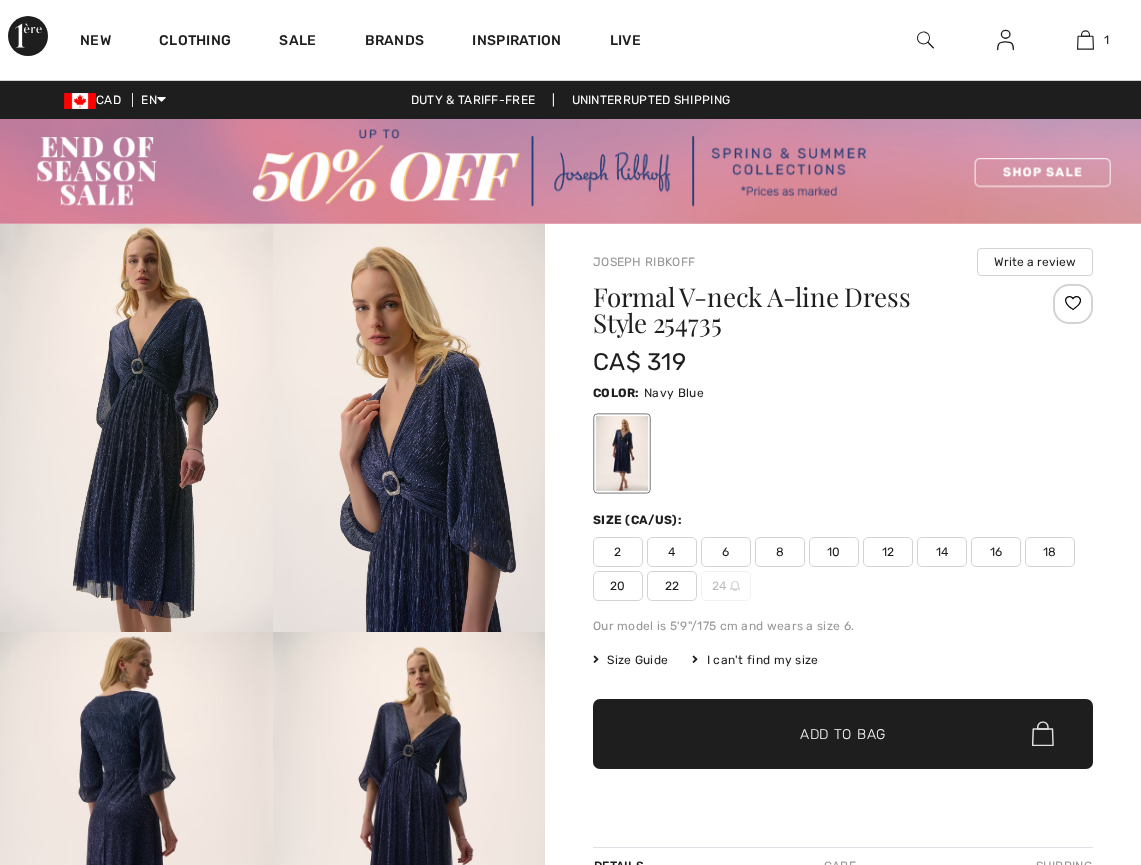 scroll, scrollTop: 0, scrollLeft: 0, axis: both 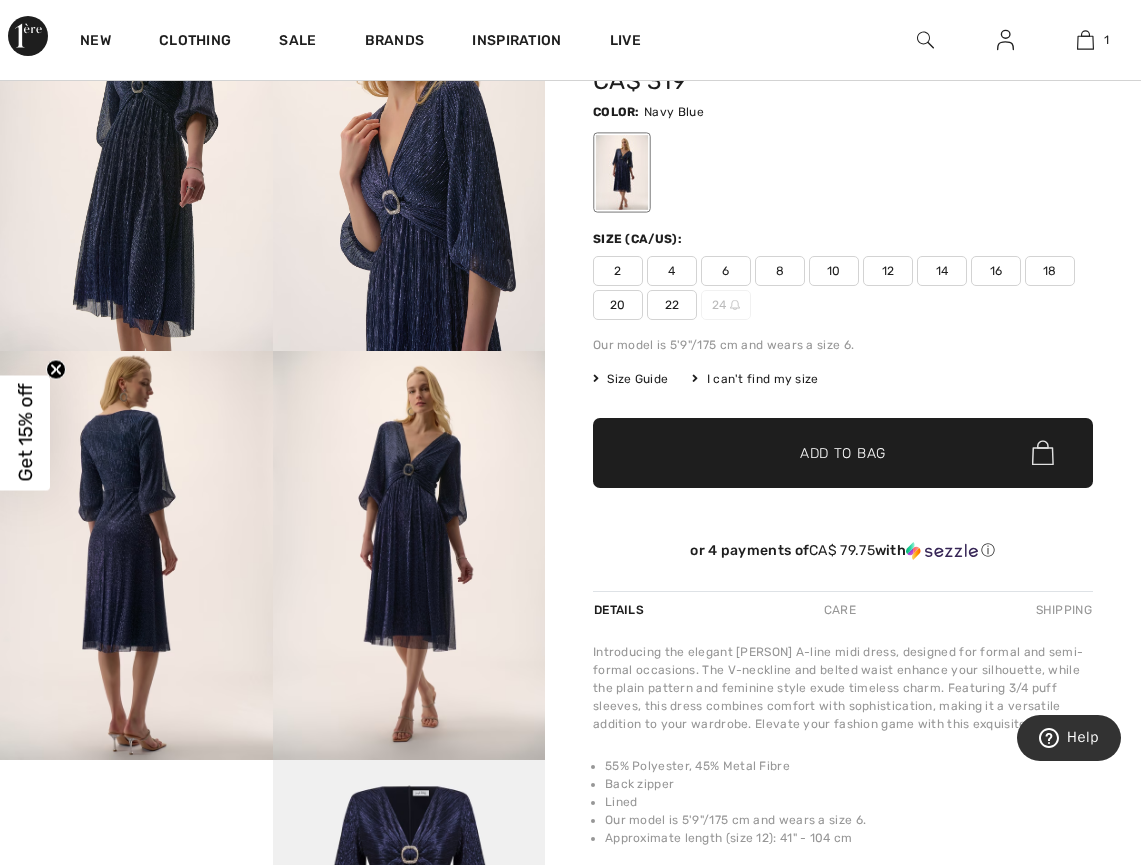 click on "2" at bounding box center [618, 271] 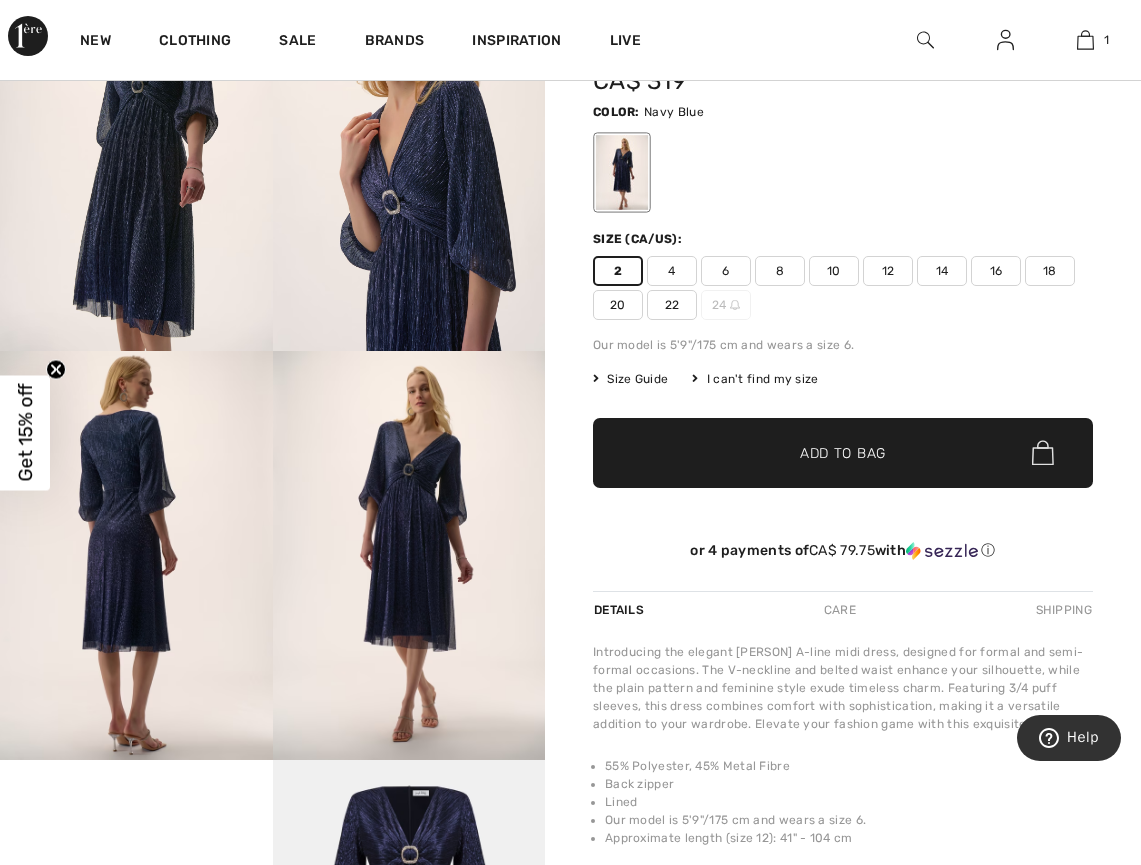 drag, startPoint x: 833, startPoint y: 441, endPoint x: 781, endPoint y: 447, distance: 52.34501 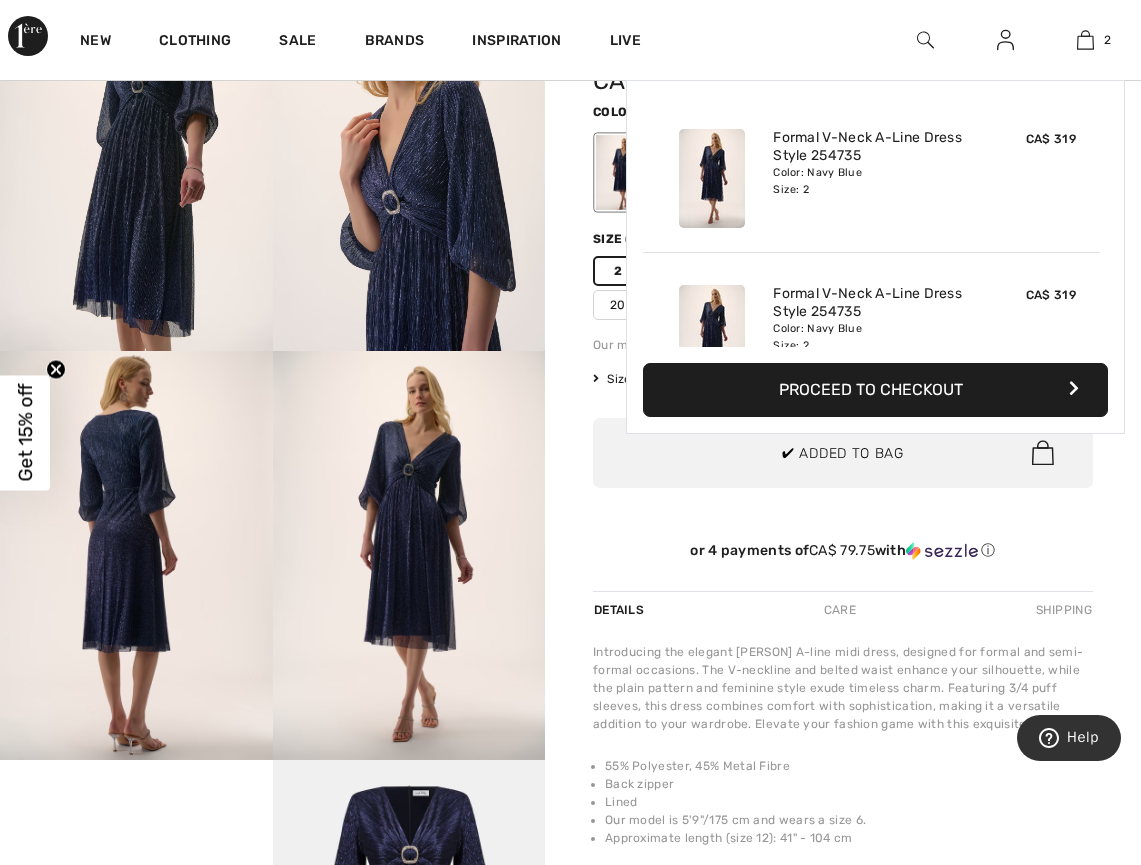 scroll, scrollTop: 62, scrollLeft: 0, axis: vertical 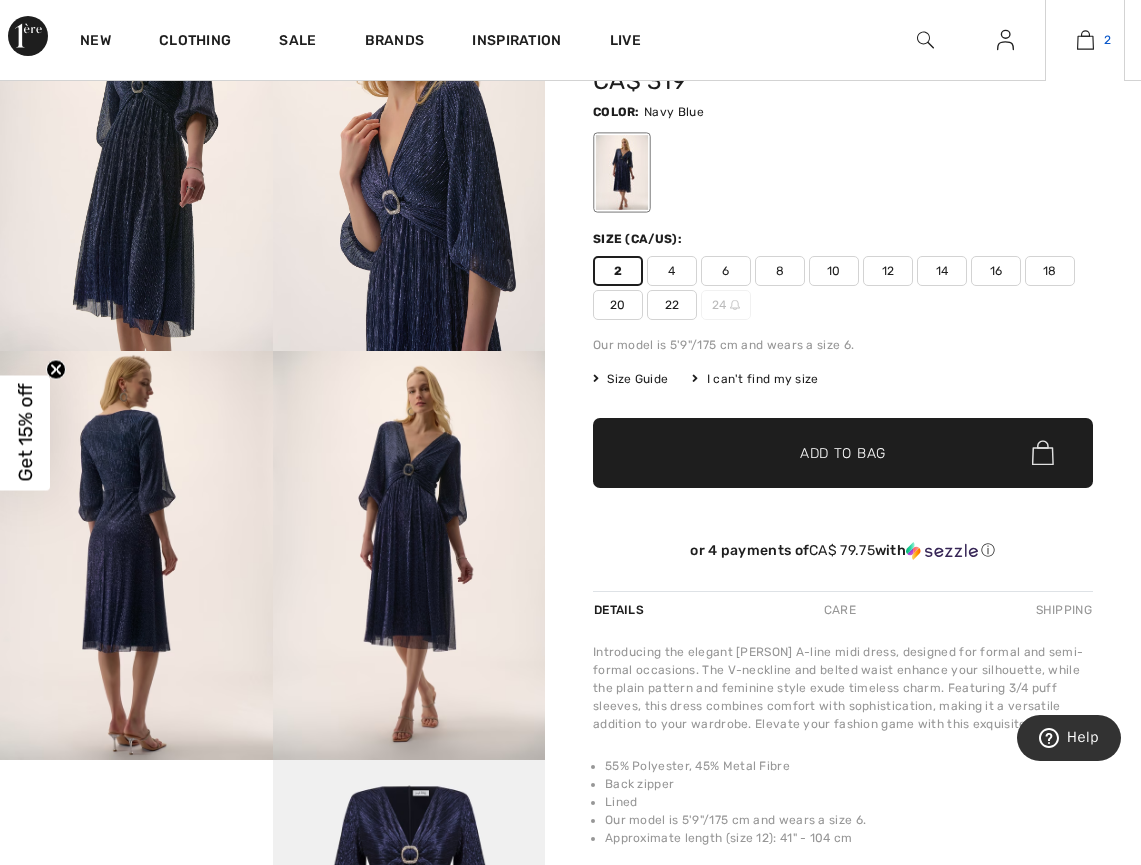 click at bounding box center [1085, 40] 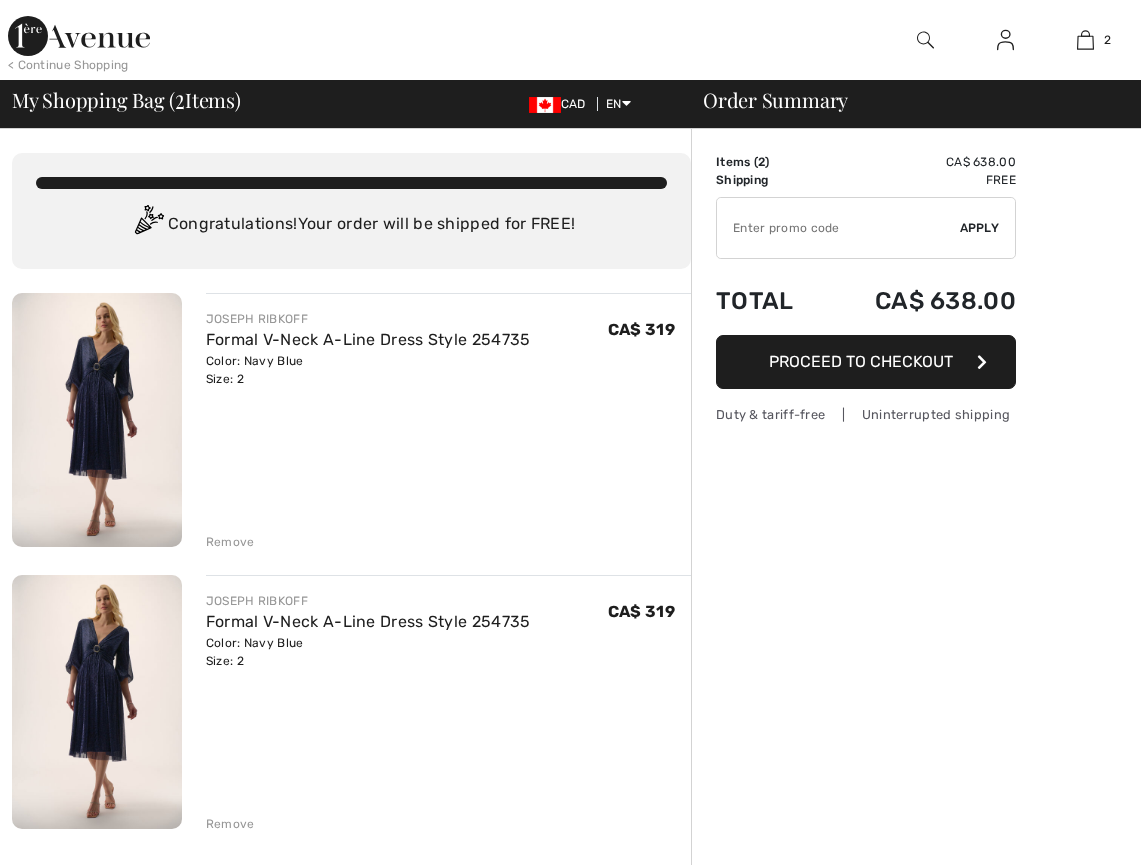 scroll, scrollTop: 0, scrollLeft: 0, axis: both 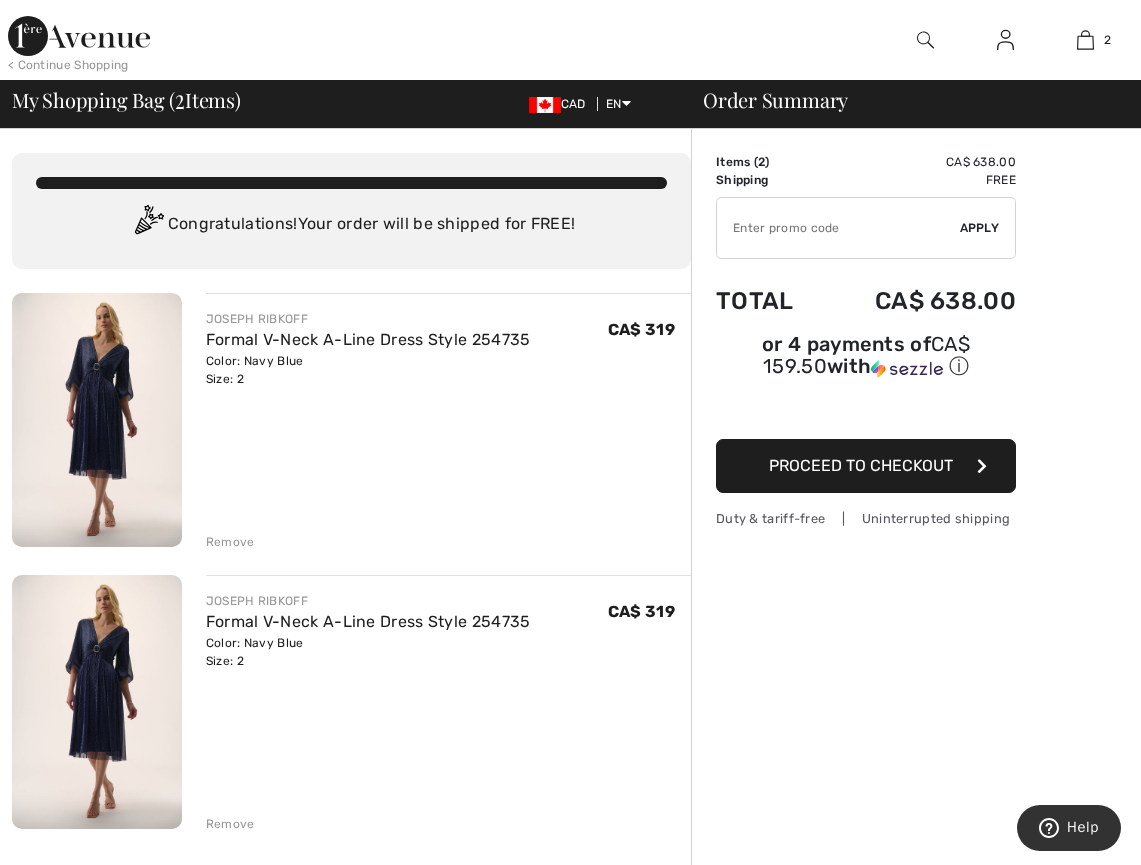 click on "Remove" at bounding box center (230, 542) 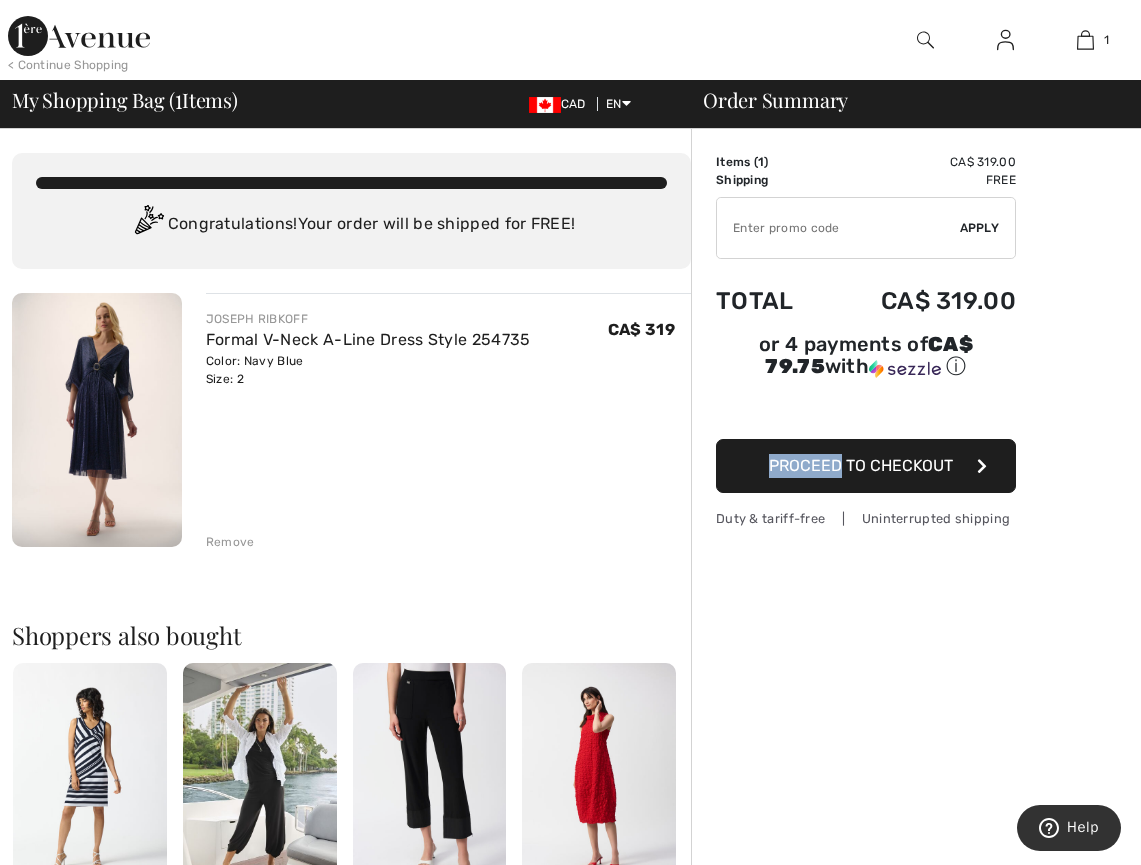 drag, startPoint x: 894, startPoint y: 469, endPoint x: 814, endPoint y: 464, distance: 80.1561 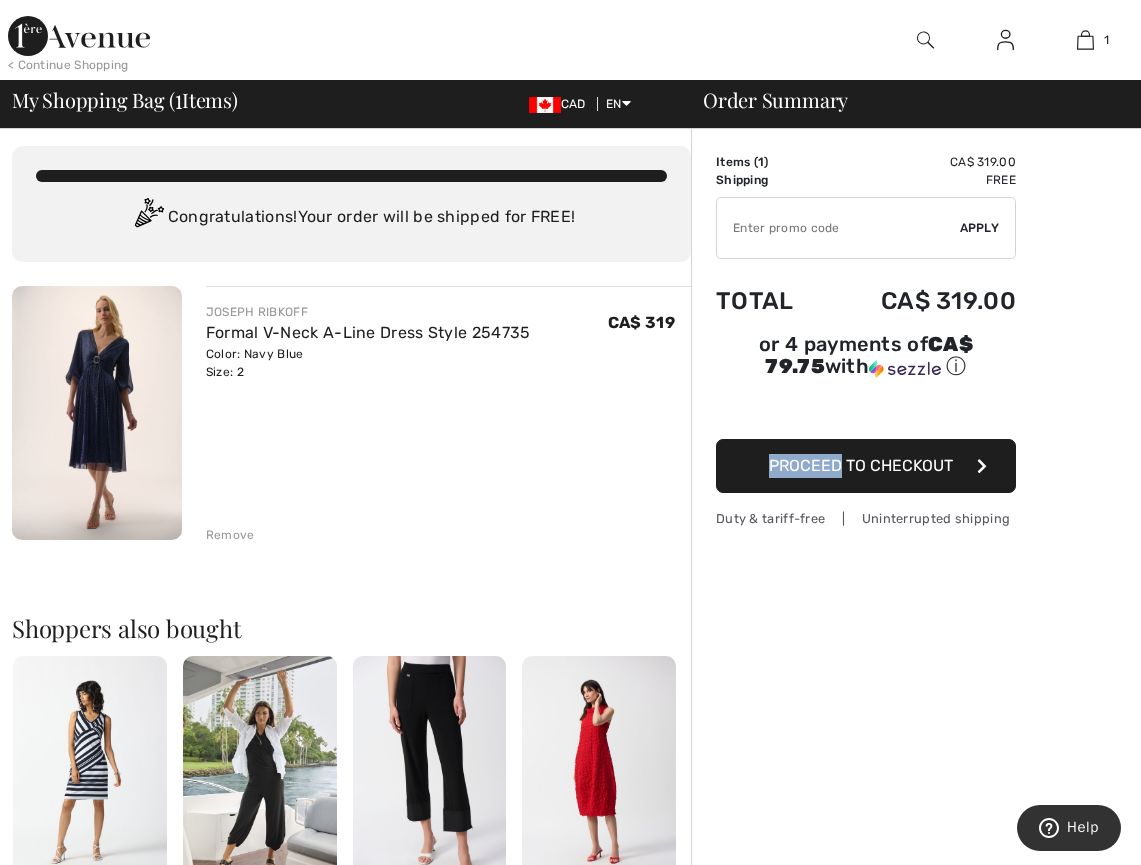 drag, startPoint x: 981, startPoint y: 465, endPoint x: 856, endPoint y: 466, distance: 125.004 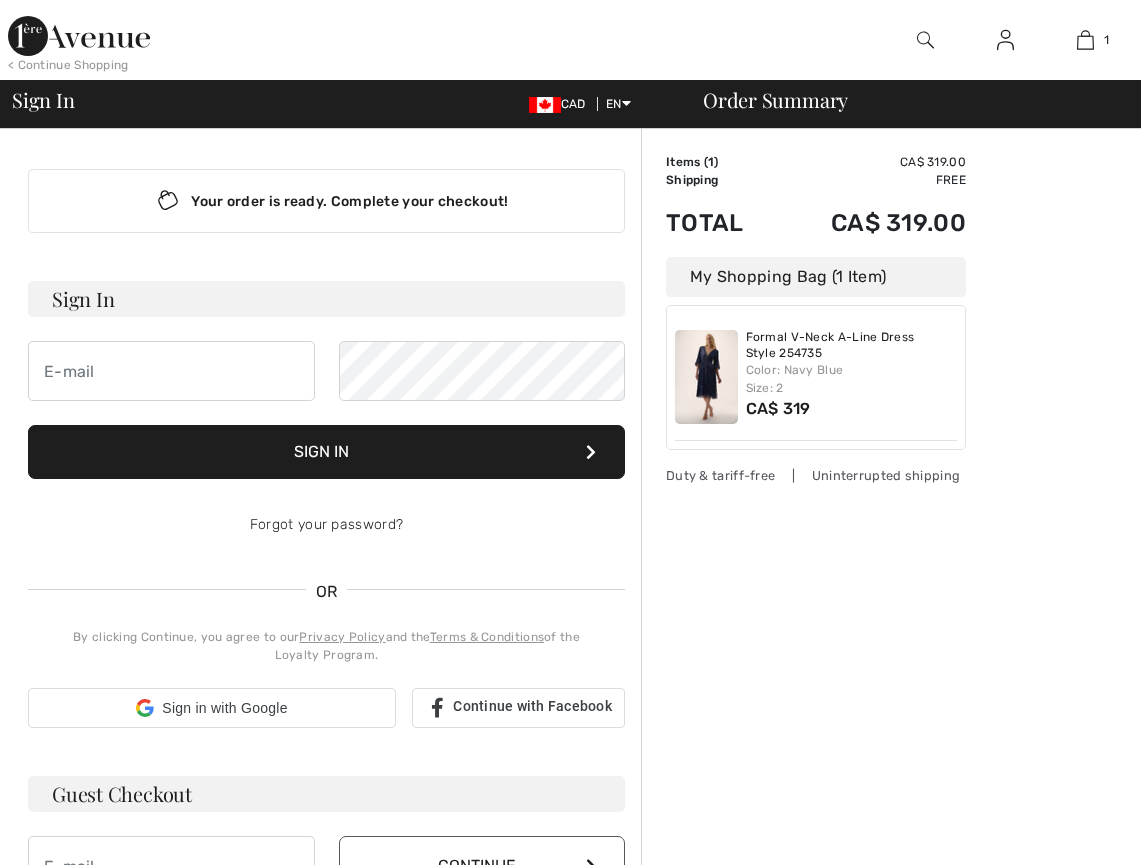 scroll, scrollTop: 0, scrollLeft: 0, axis: both 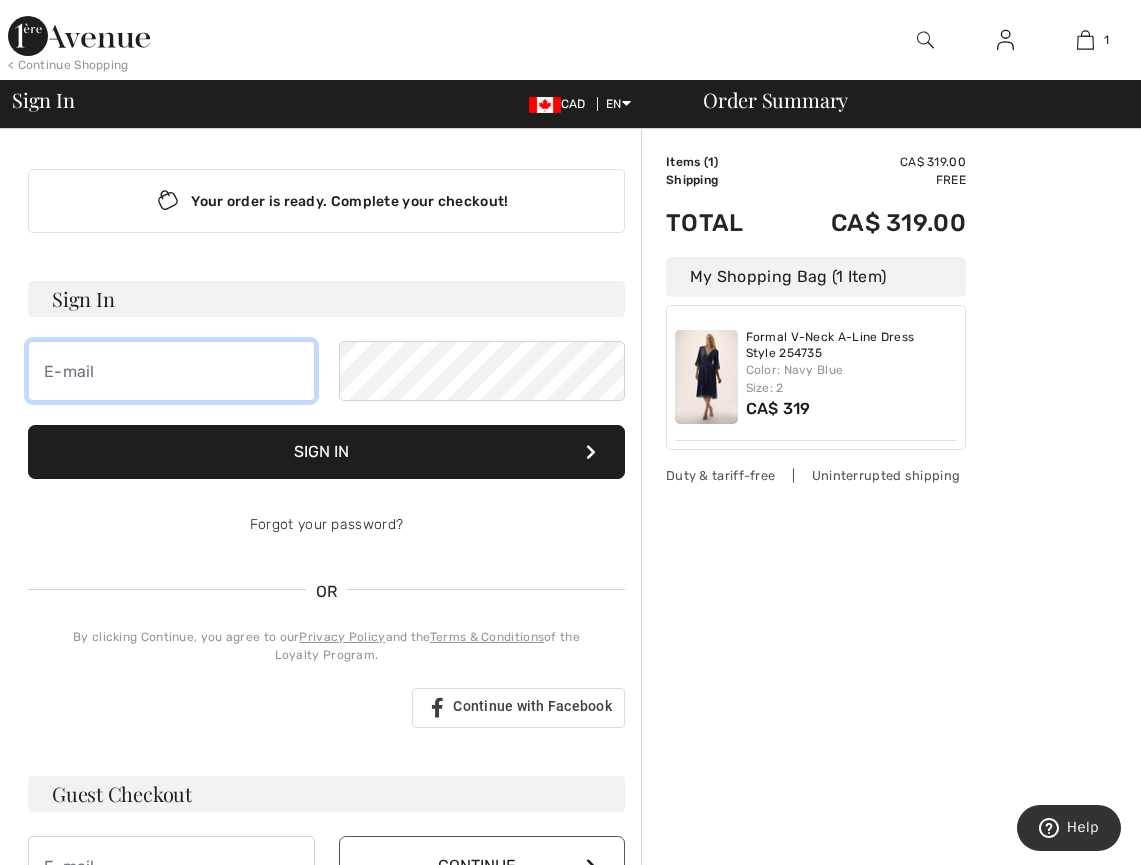 click at bounding box center (171, 371) 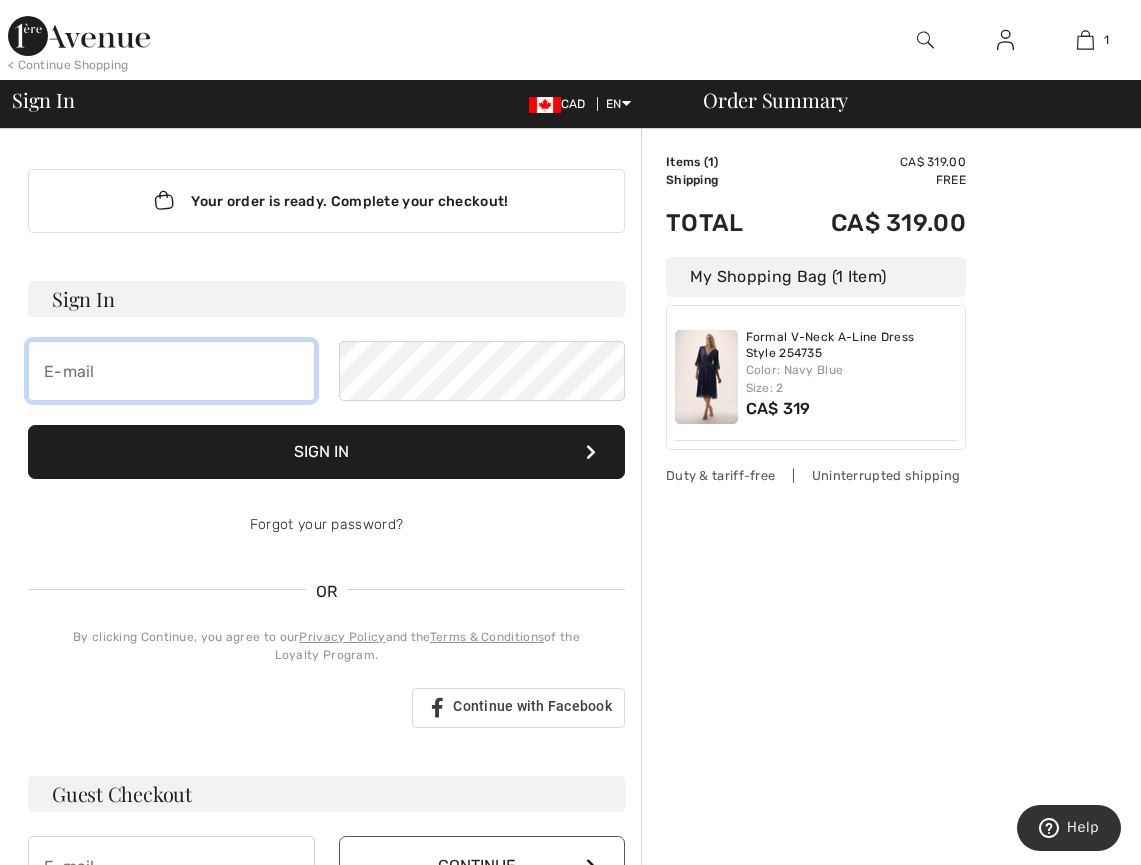 type on "[EMAIL]" 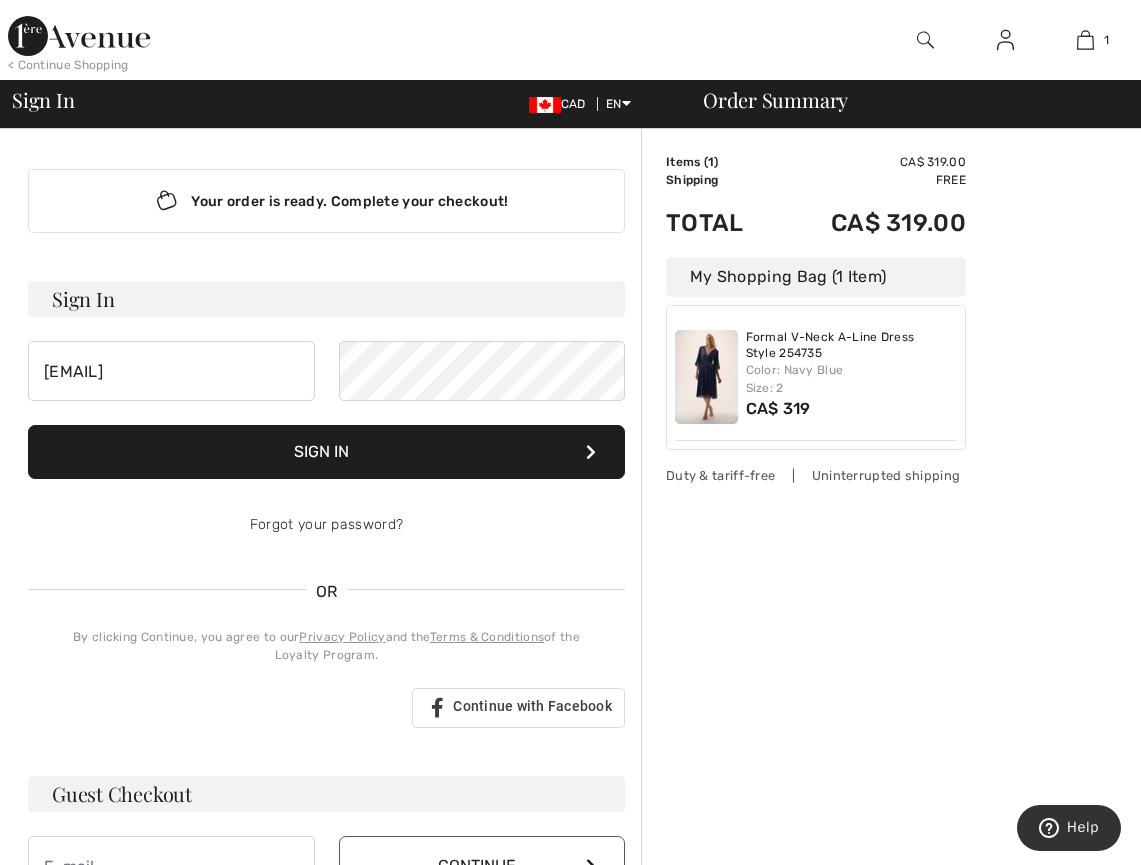 click on "Sign In" at bounding box center (326, 452) 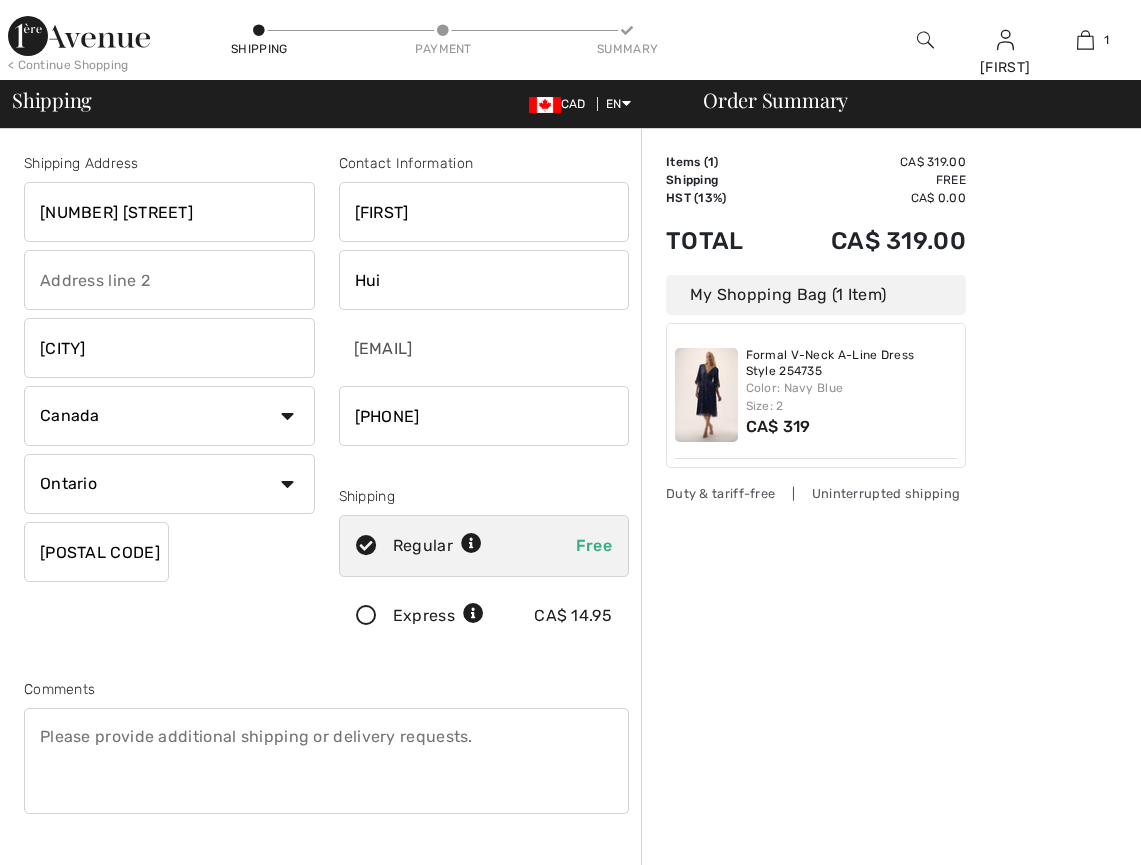 scroll, scrollTop: 8, scrollLeft: 0, axis: vertical 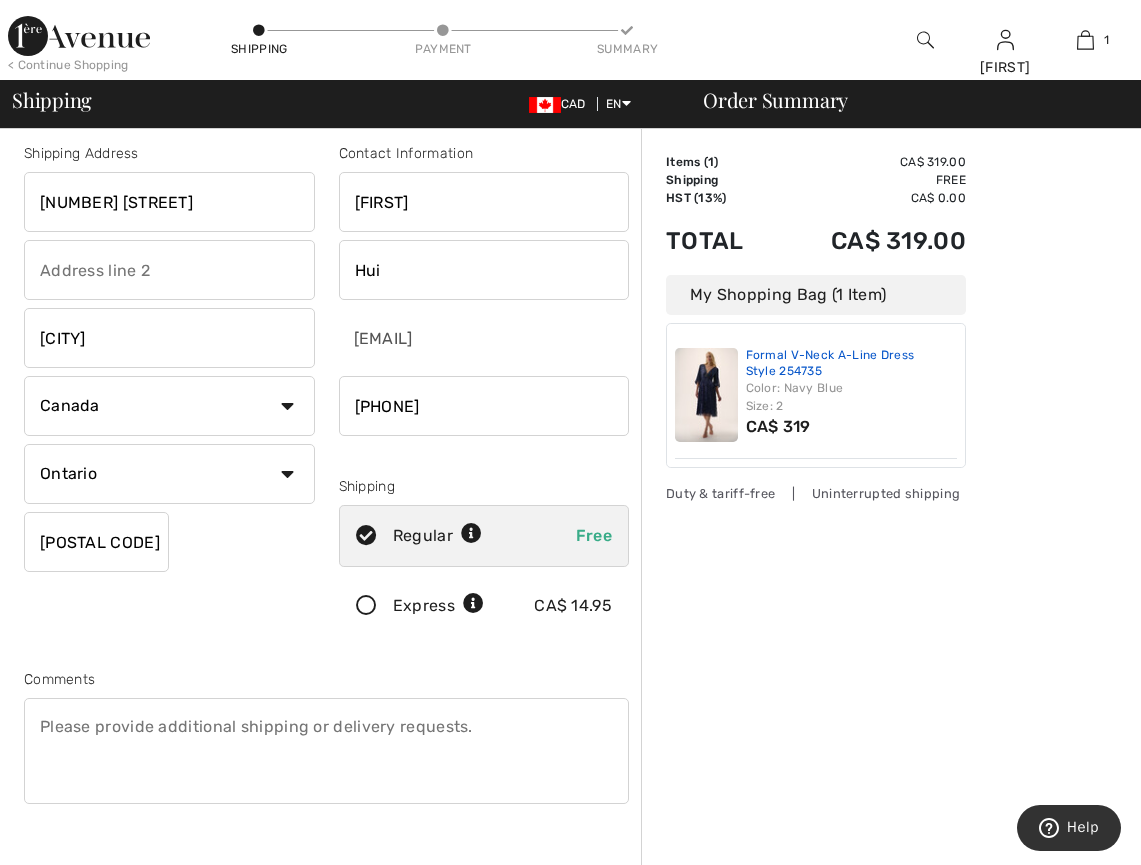 click on "Formal V-Neck A-Line Dress Style 254735" at bounding box center [852, 363] 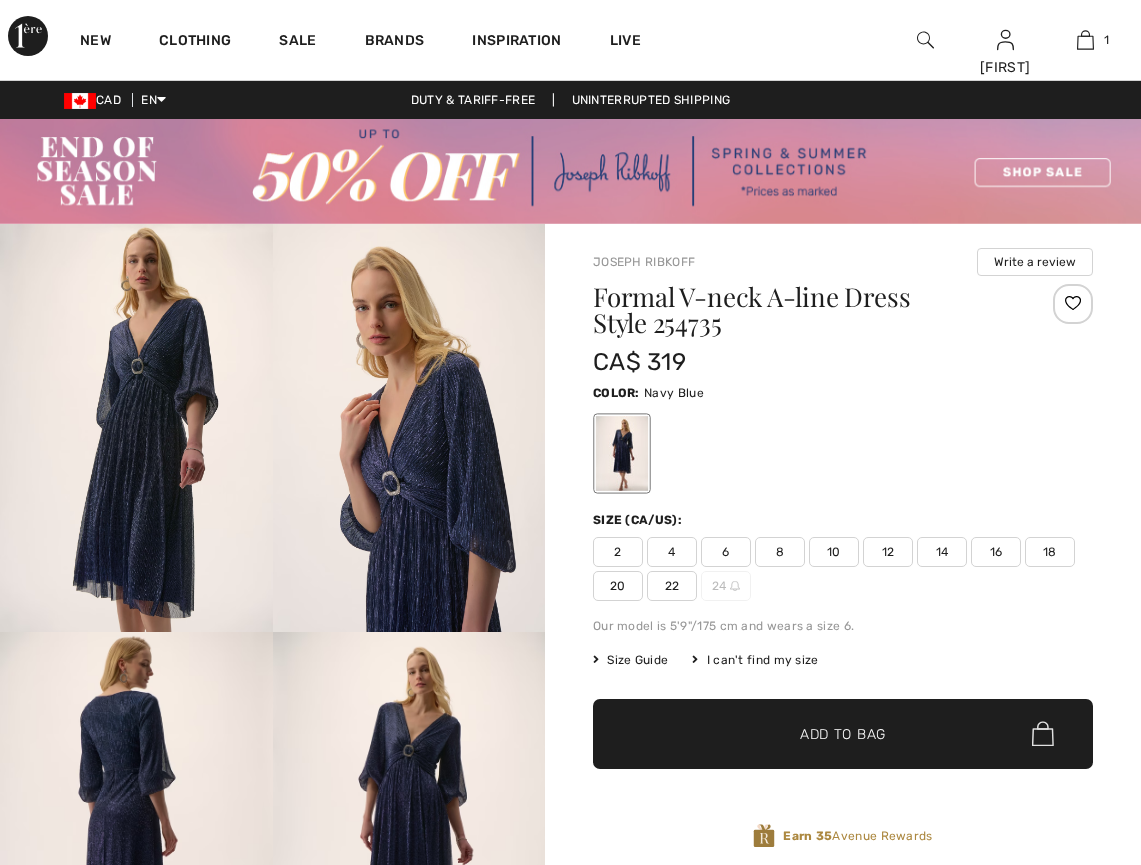scroll, scrollTop: 0, scrollLeft: 0, axis: both 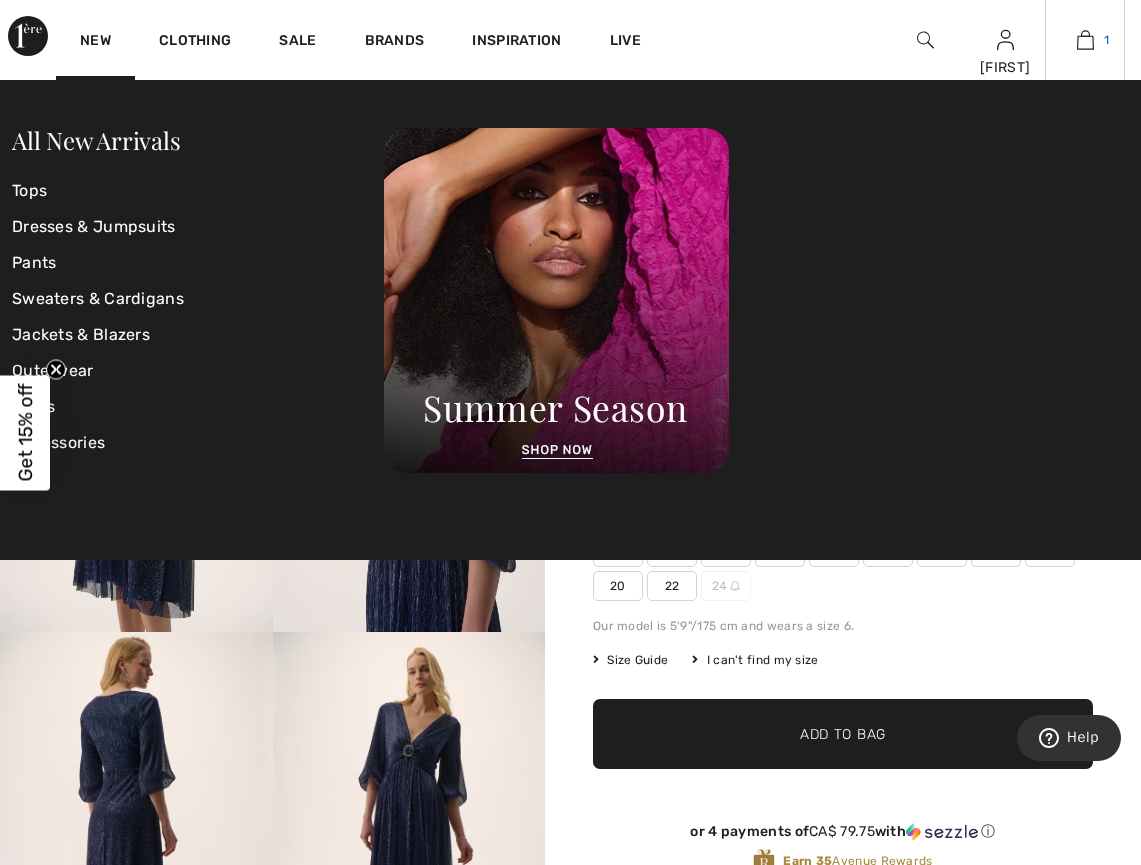click at bounding box center [1085, 40] 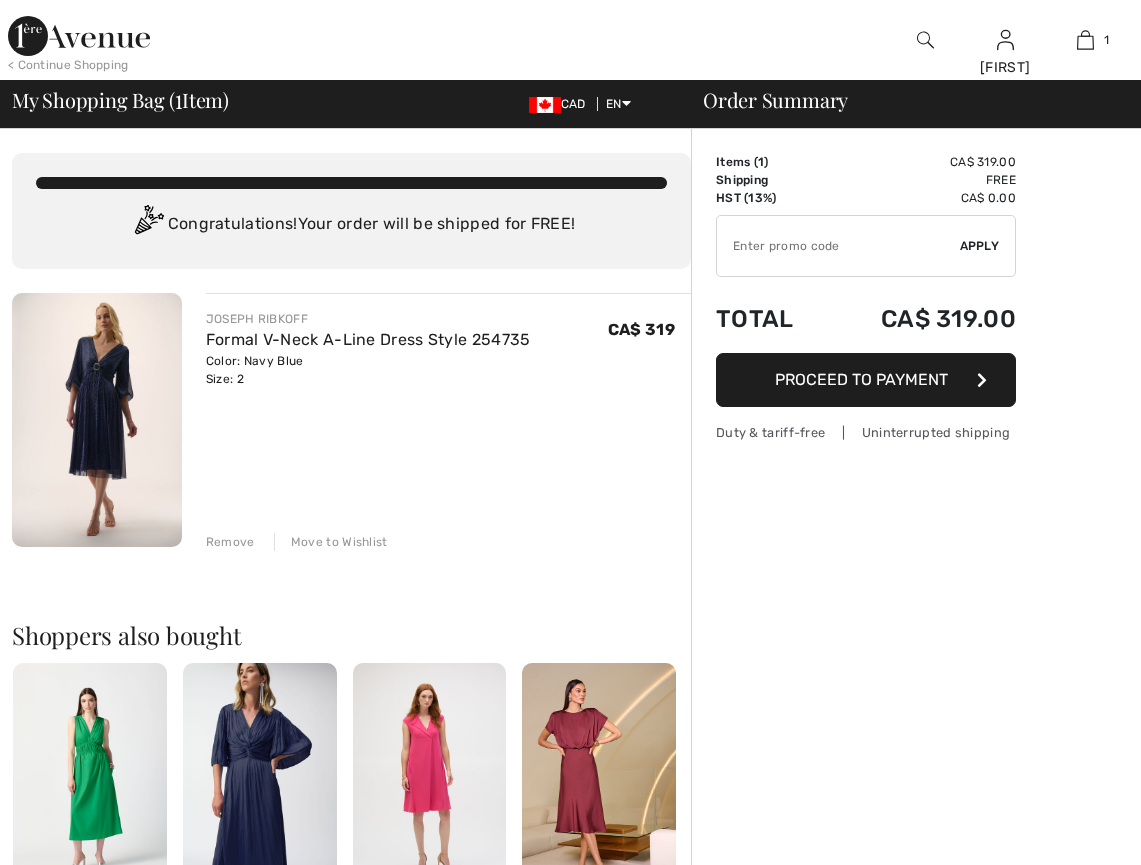 scroll, scrollTop: 0, scrollLeft: 0, axis: both 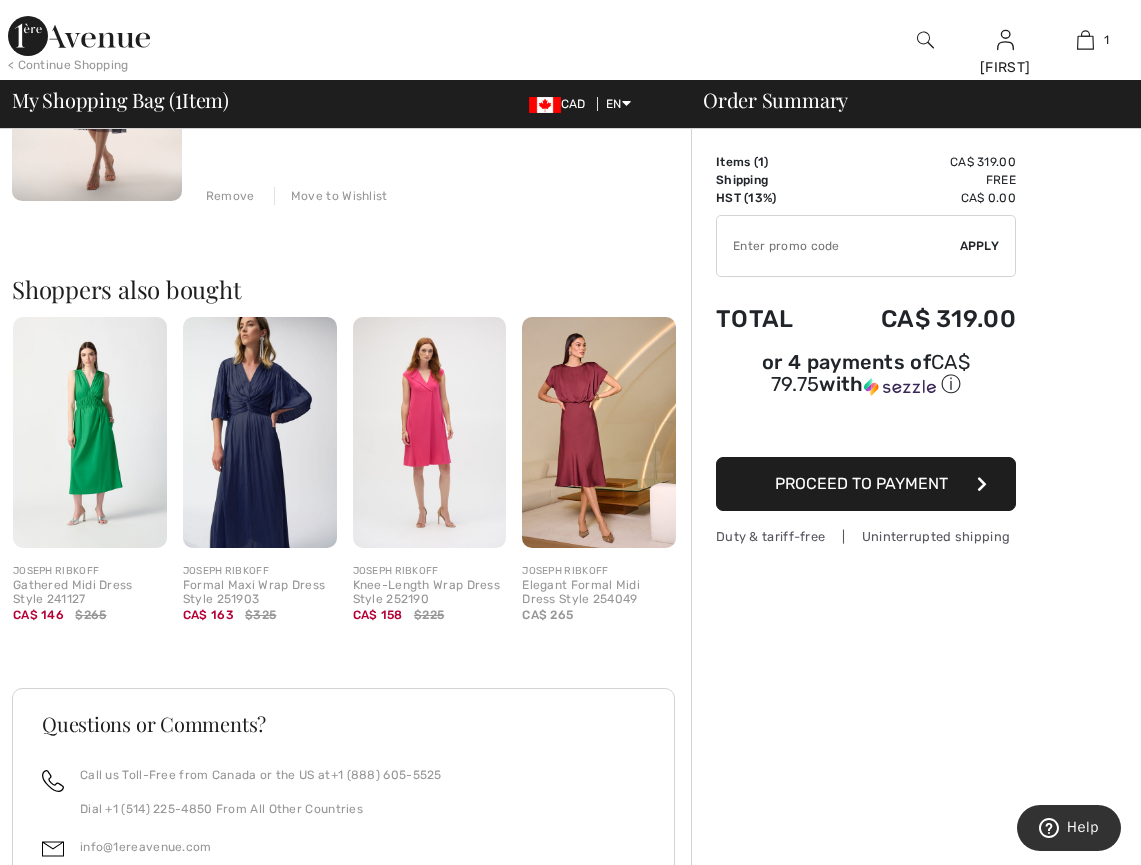 click on "Proceed to Payment" at bounding box center (861, 483) 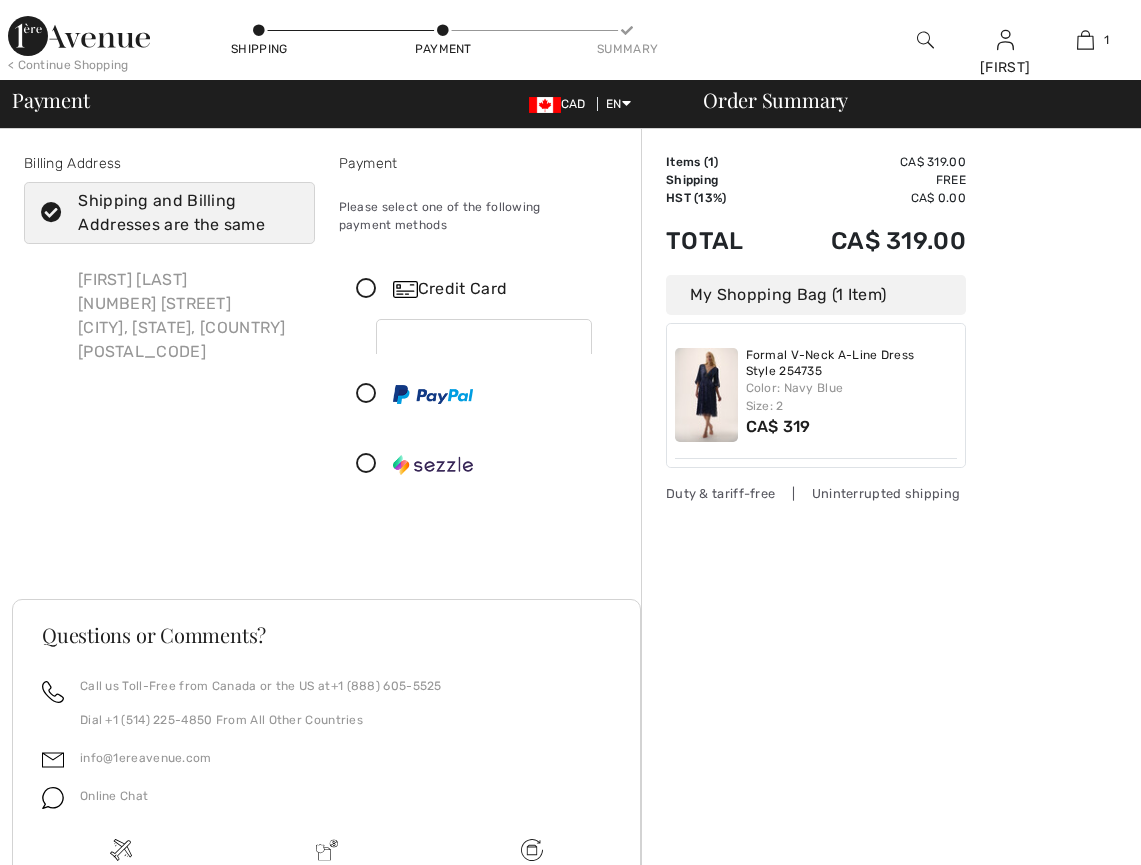 scroll, scrollTop: 0, scrollLeft: 0, axis: both 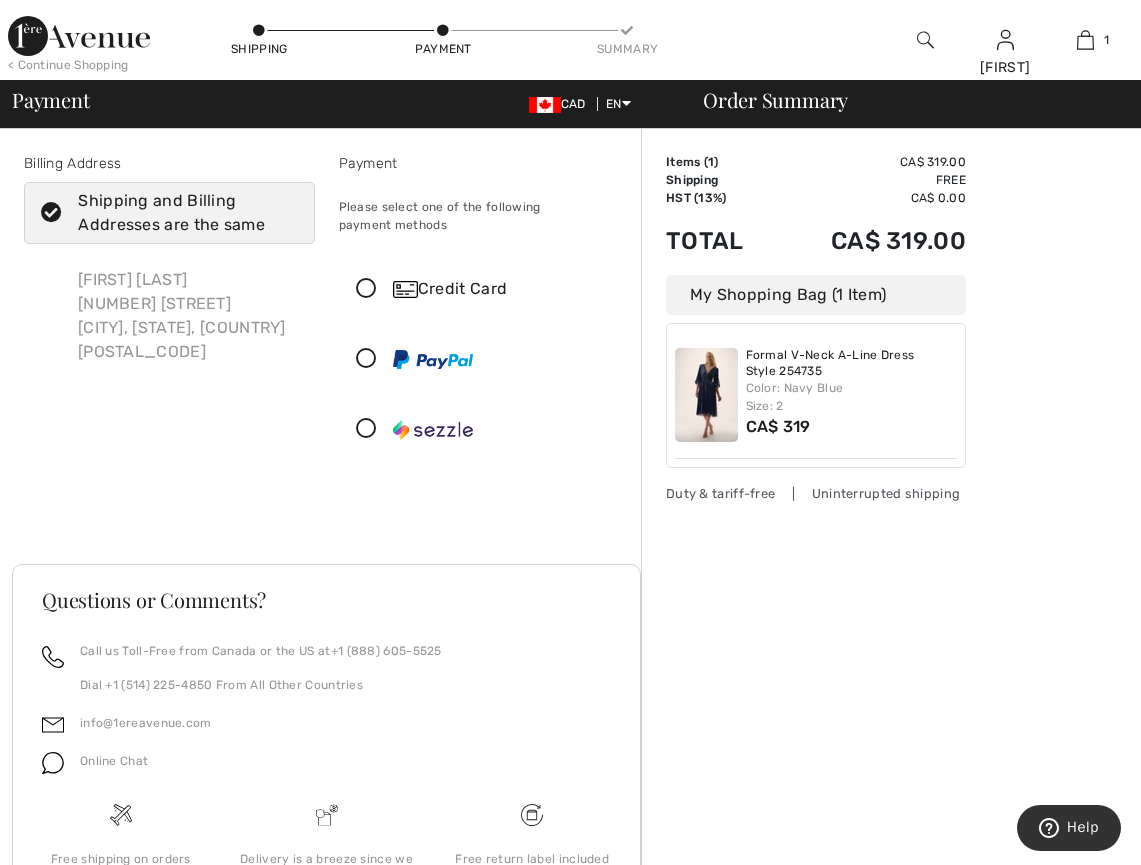 click at bounding box center (366, 289) 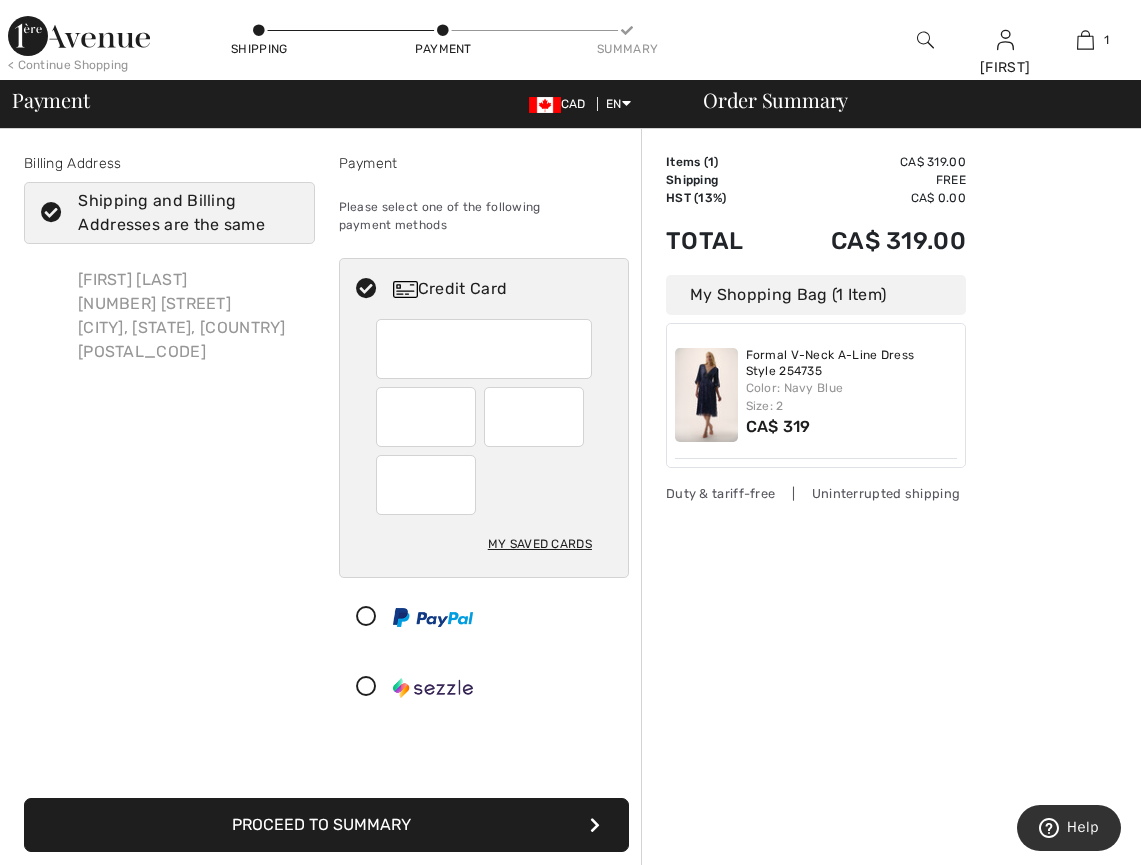 click on "My Saved Cards" at bounding box center (540, 544) 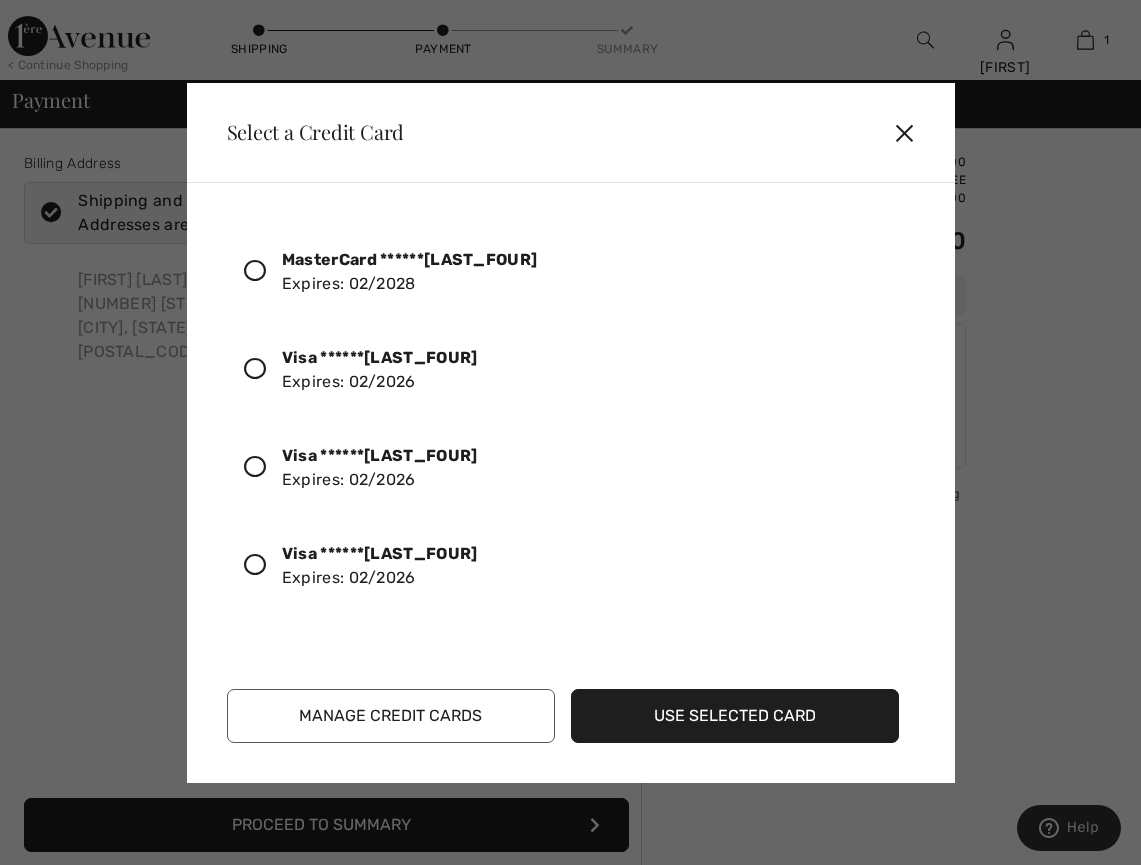 click on "✕" at bounding box center [912, 132] 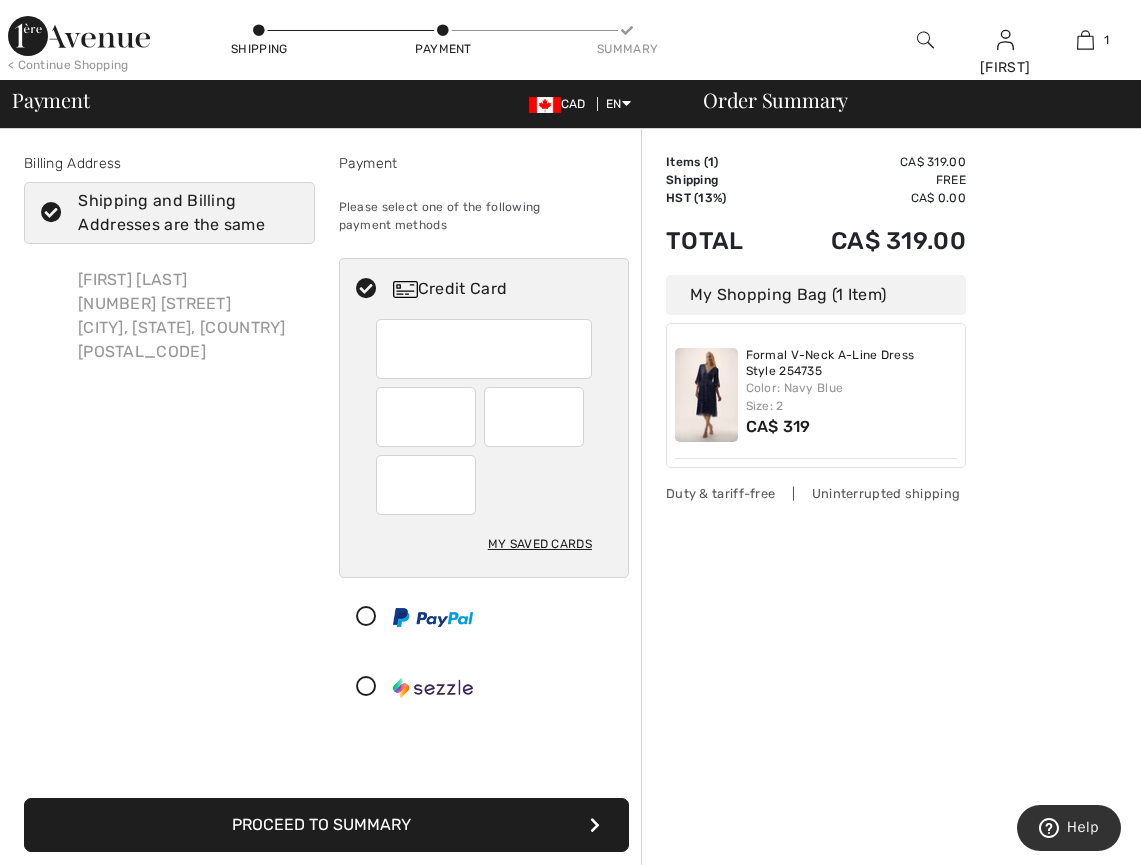 click on "Proceed to Summary" at bounding box center [326, 825] 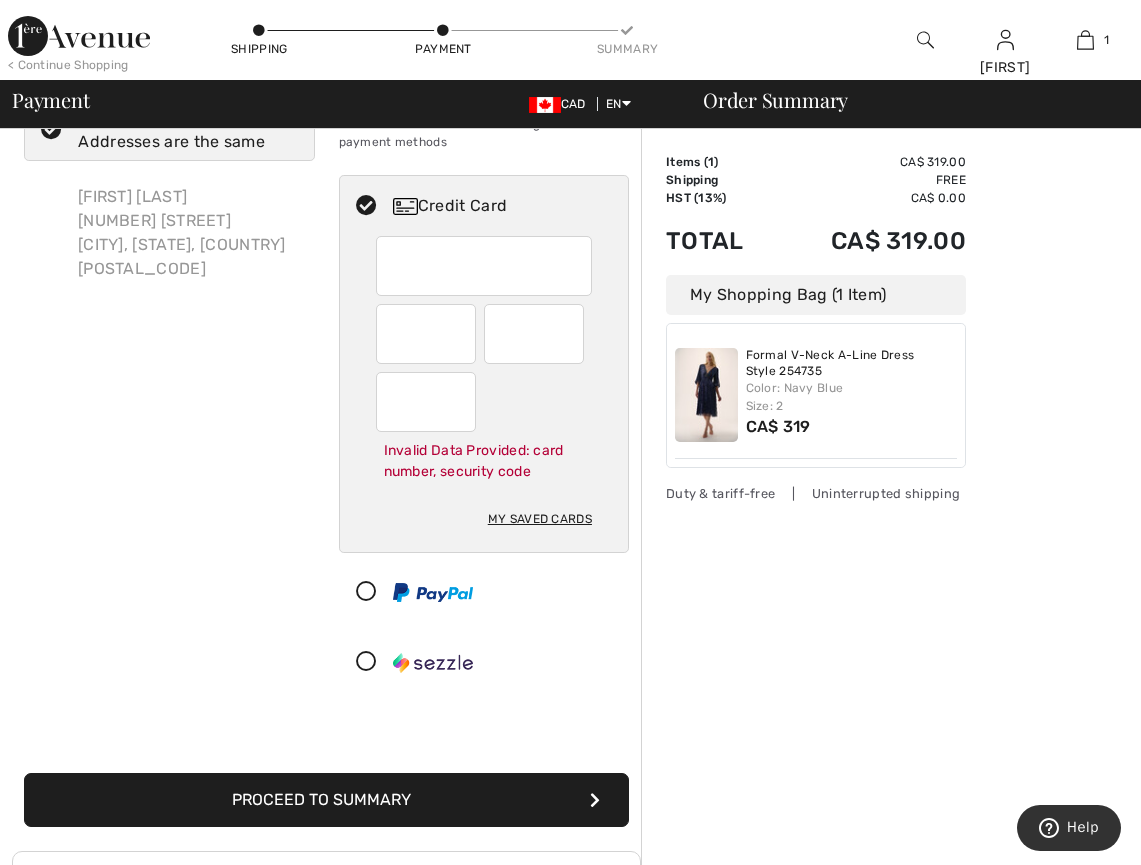 scroll, scrollTop: 98, scrollLeft: 0, axis: vertical 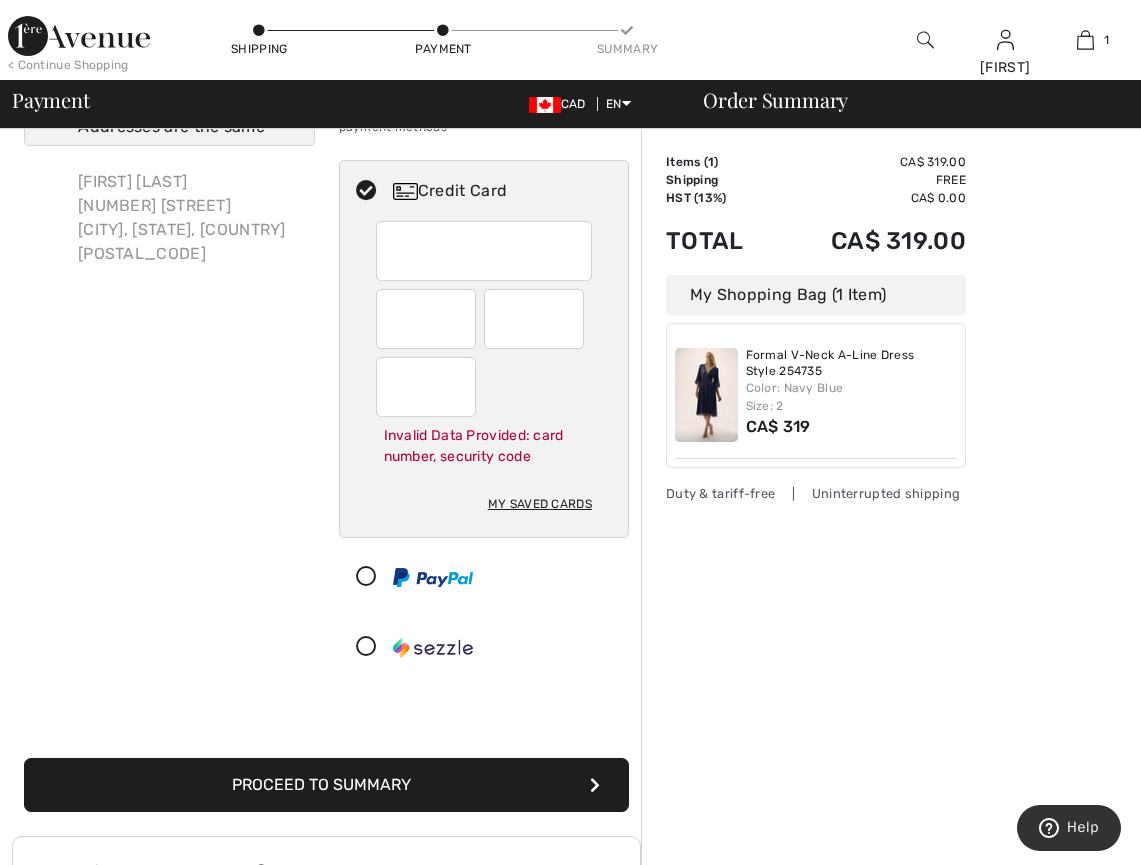 click on "Proceed to Summary" at bounding box center [326, 785] 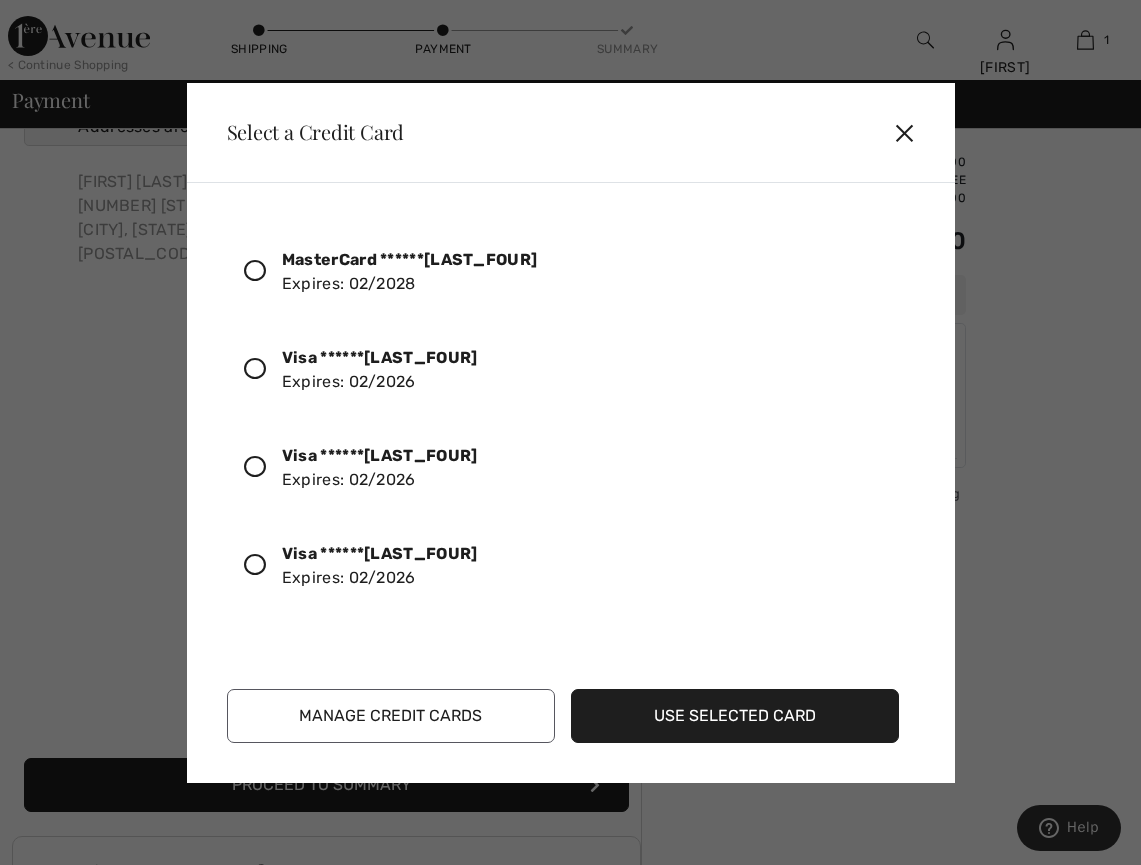 click at bounding box center (255, 369) 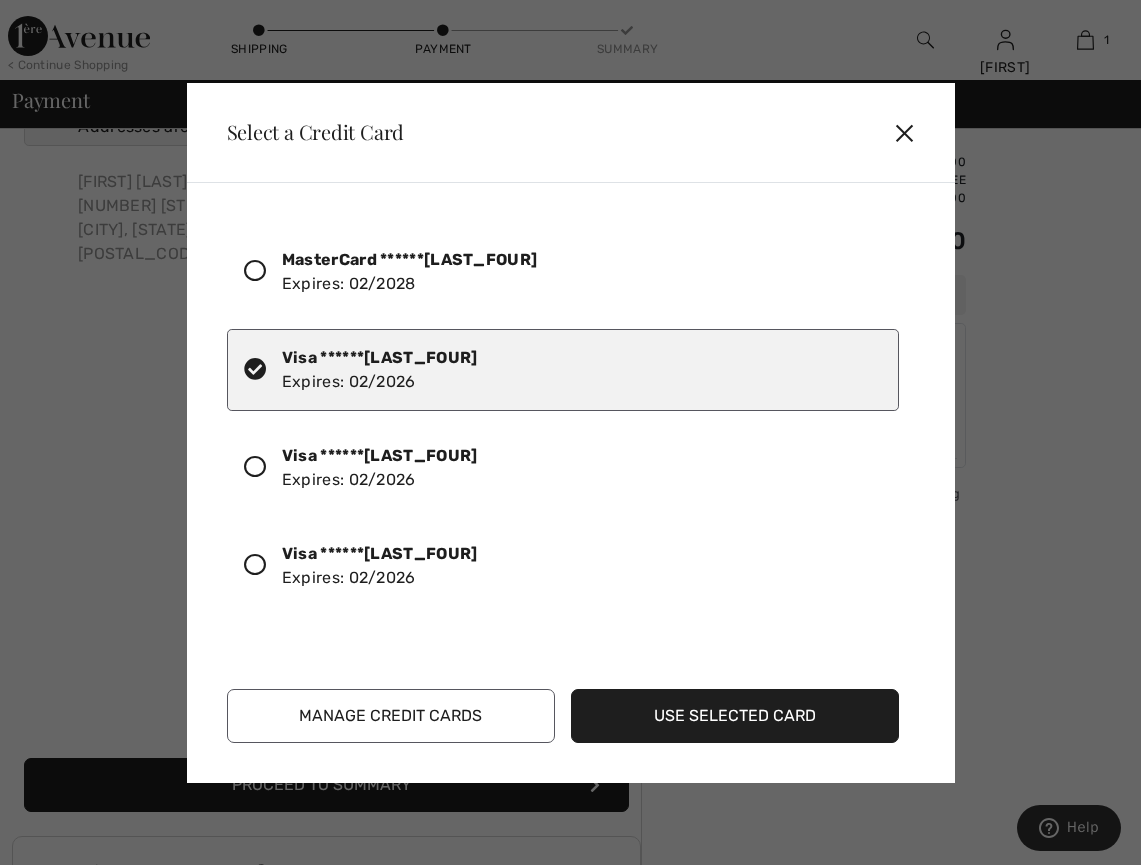 click on "Use Selected Card" at bounding box center [735, 716] 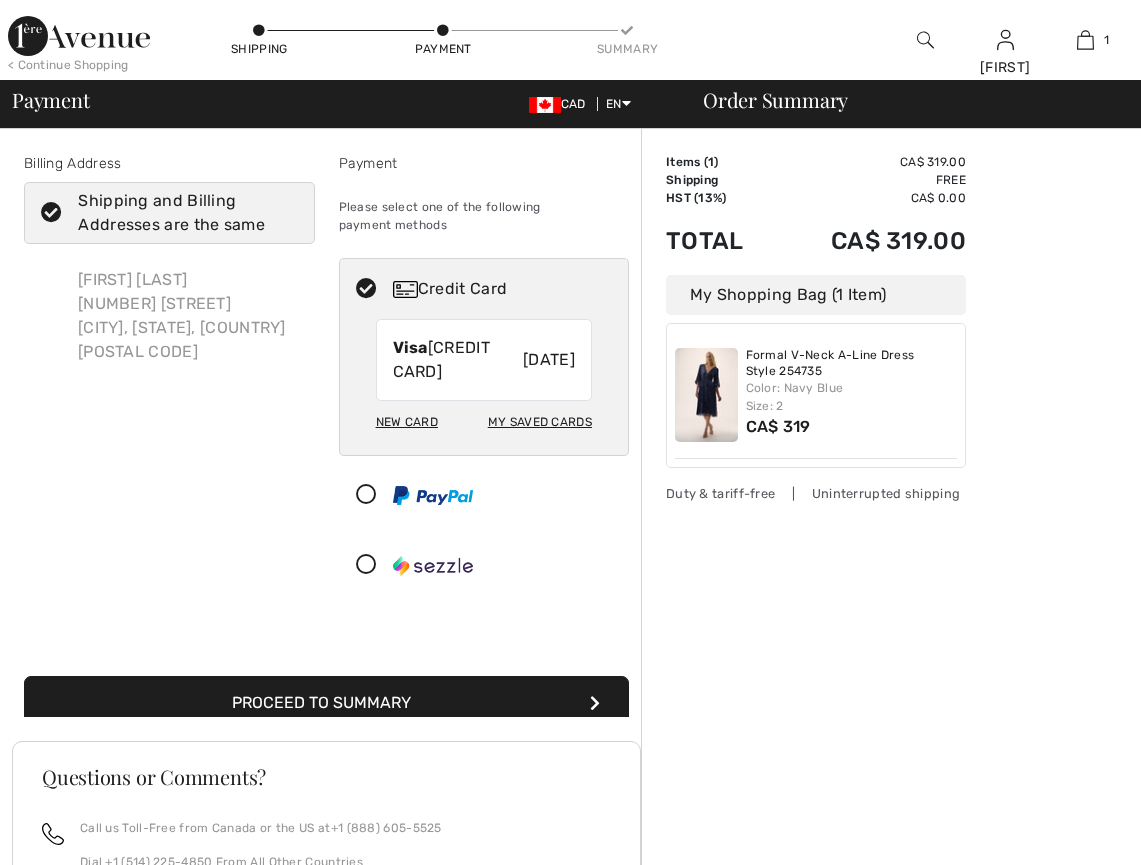 scroll, scrollTop: 8, scrollLeft: 0, axis: vertical 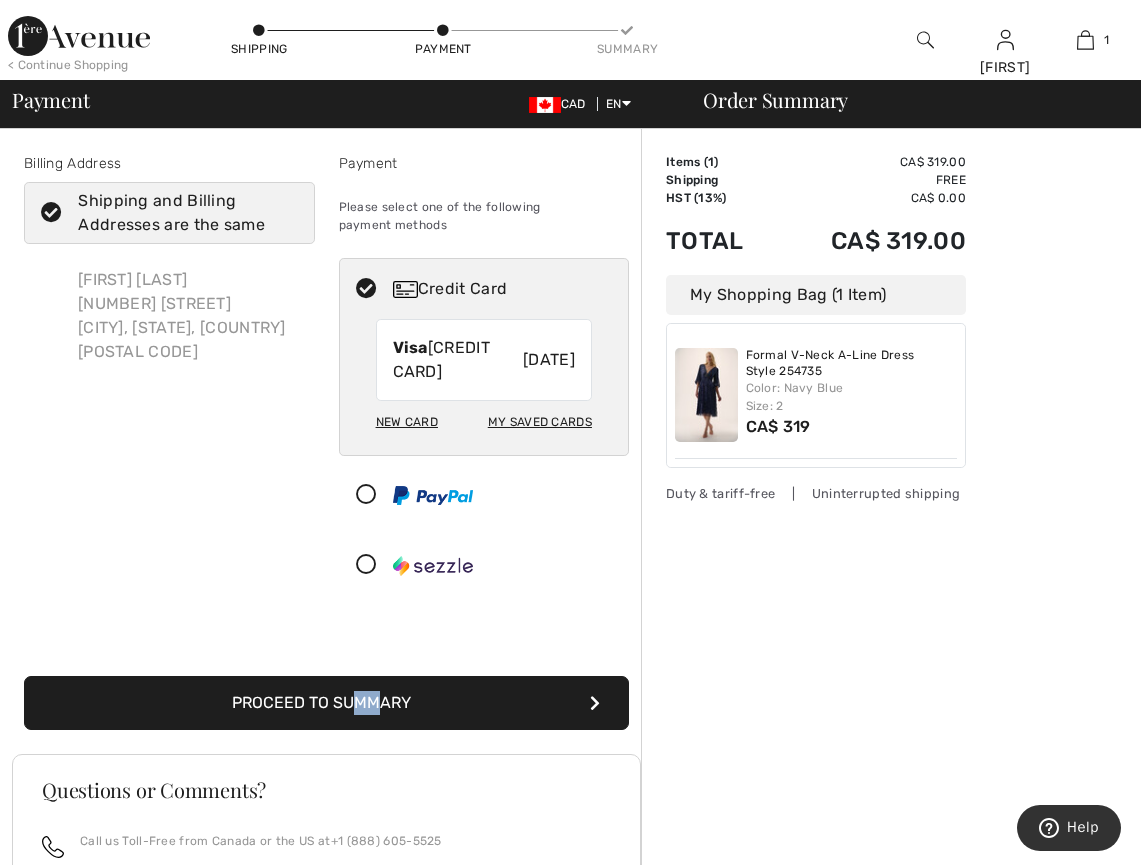 drag, startPoint x: 378, startPoint y: 695, endPoint x: 306, endPoint y: 704, distance: 72.56032 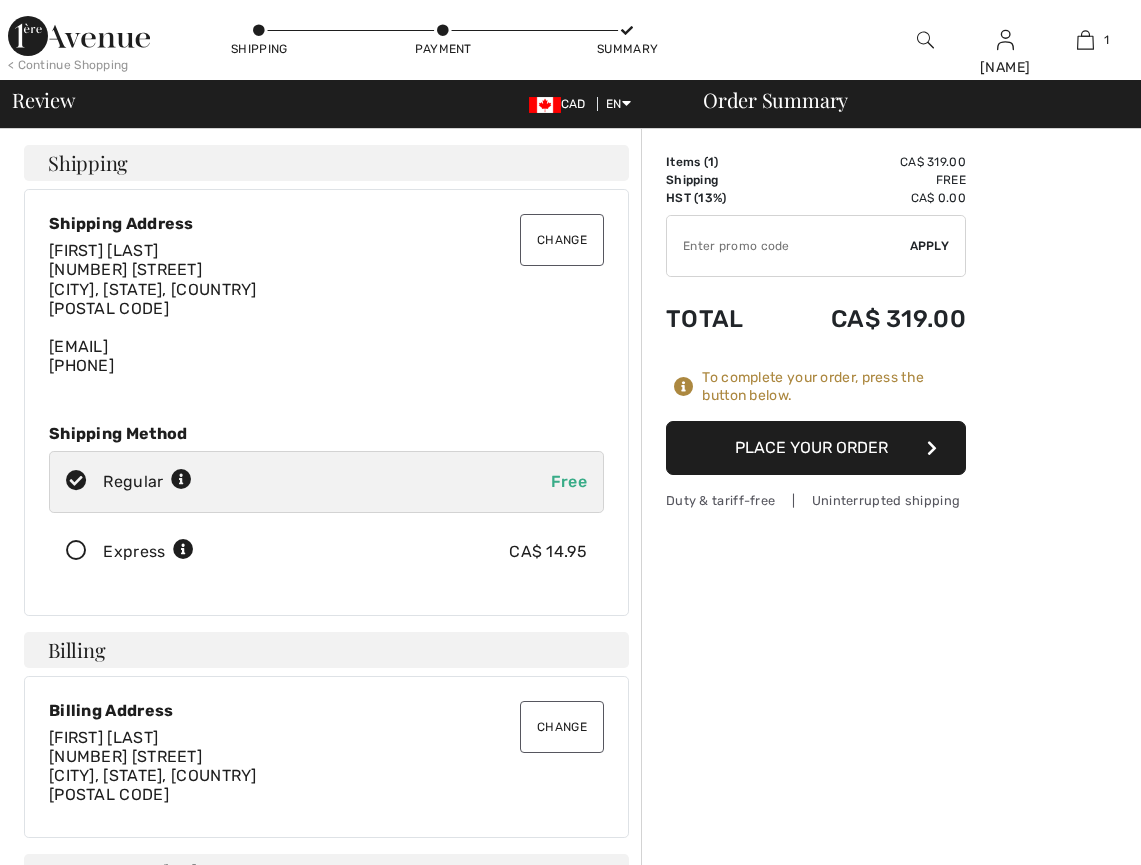 scroll, scrollTop: 0, scrollLeft: 0, axis: both 